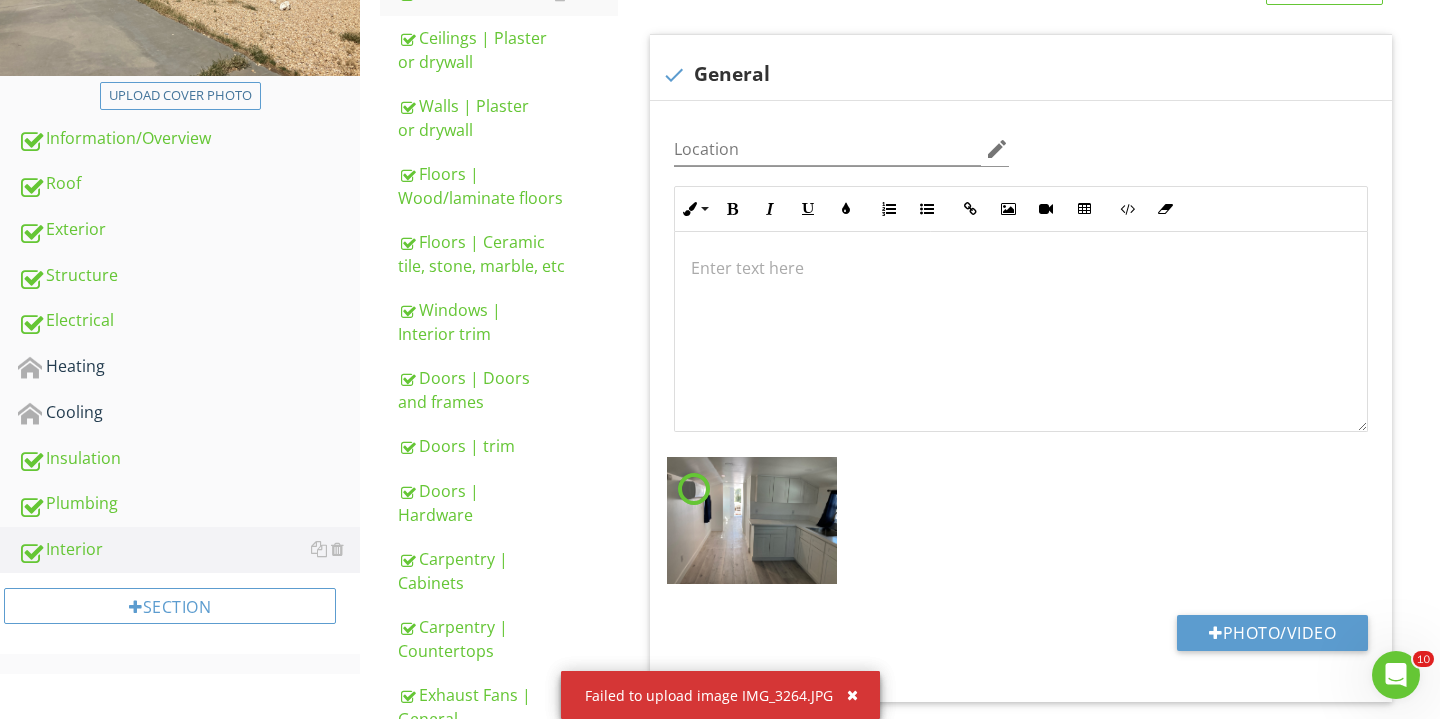 scroll, scrollTop: 0, scrollLeft: 0, axis: both 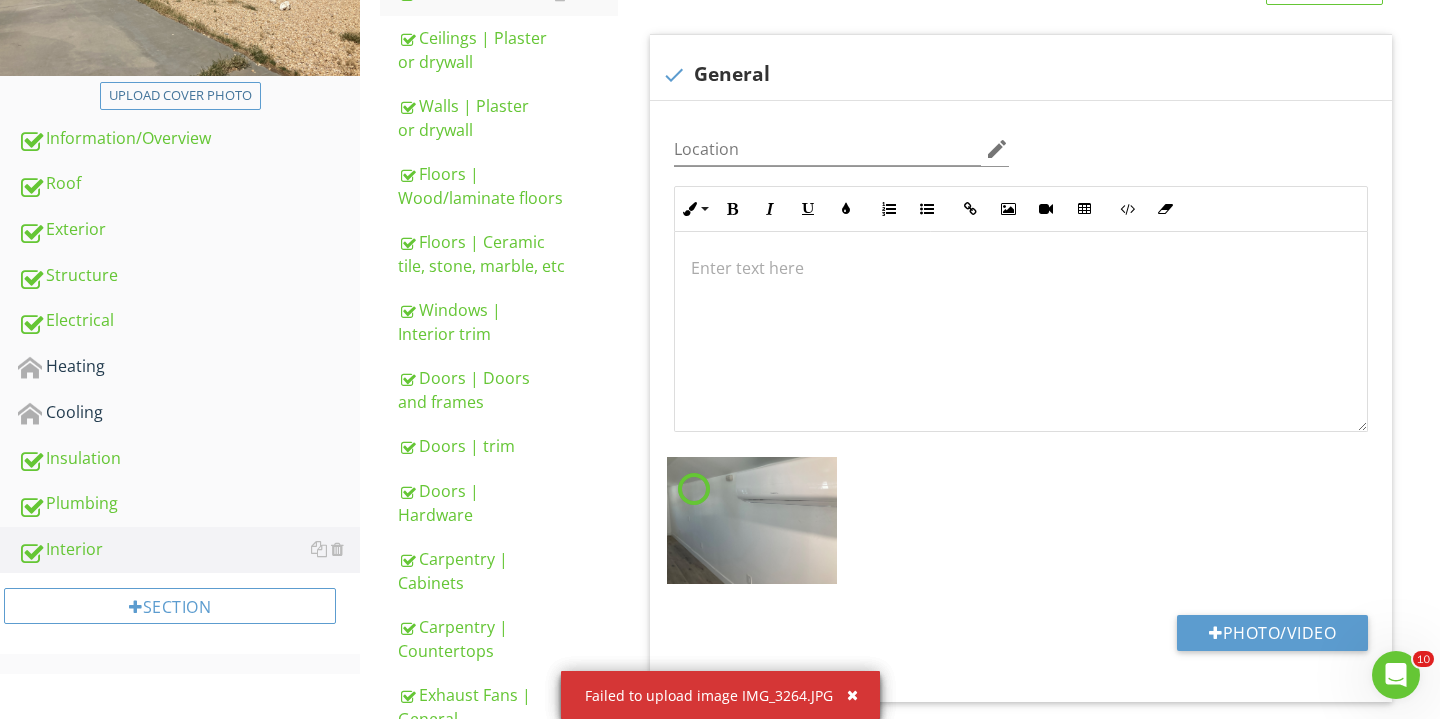 click at bounding box center (852, 695) 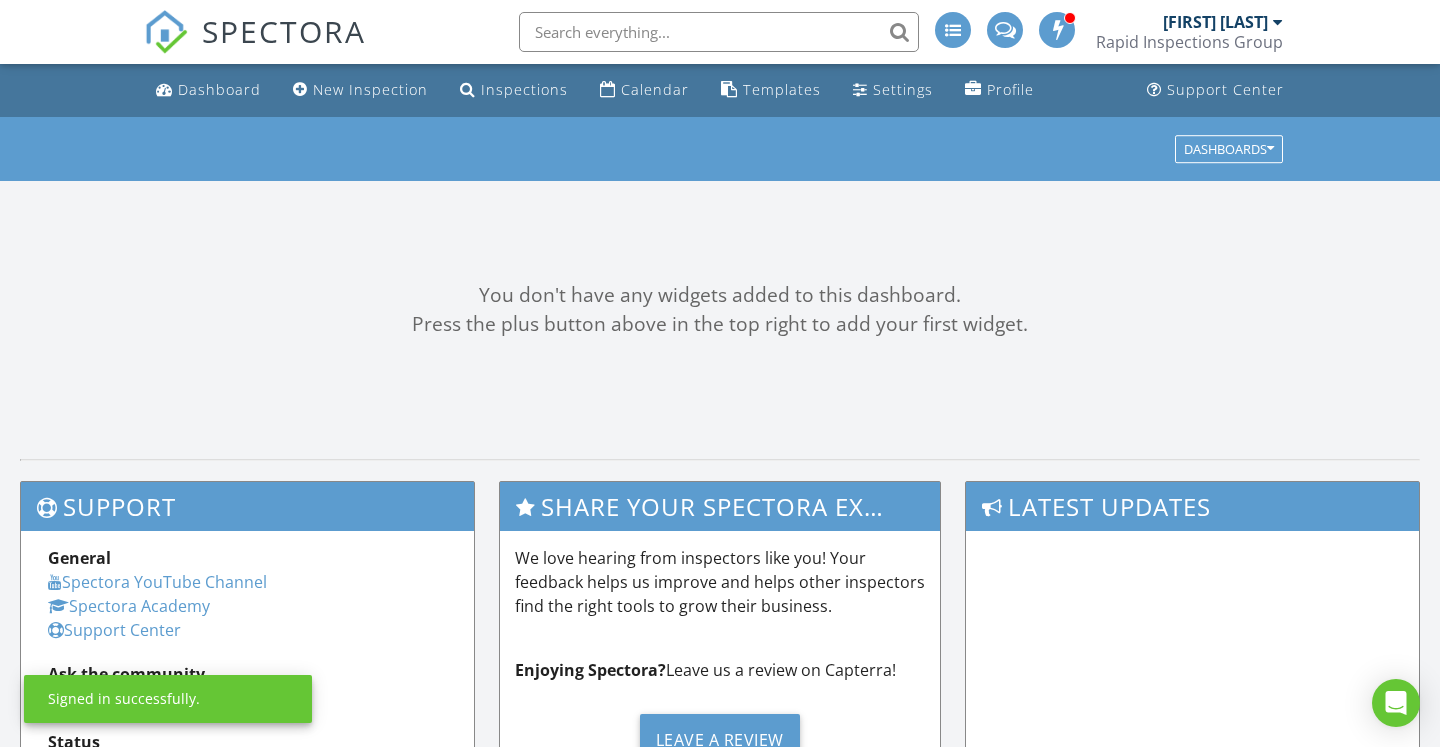 scroll, scrollTop: 0, scrollLeft: 0, axis: both 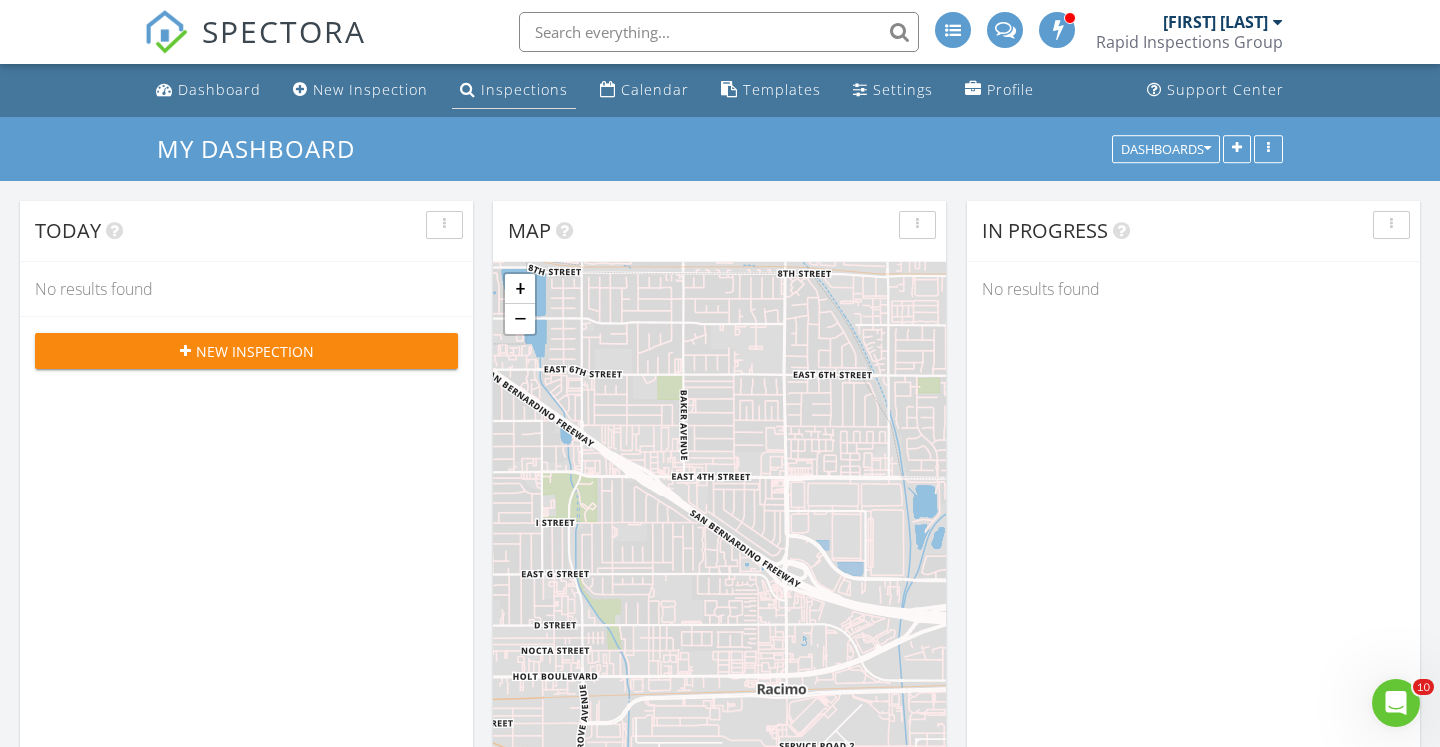 click on "Inspections" at bounding box center (524, 89) 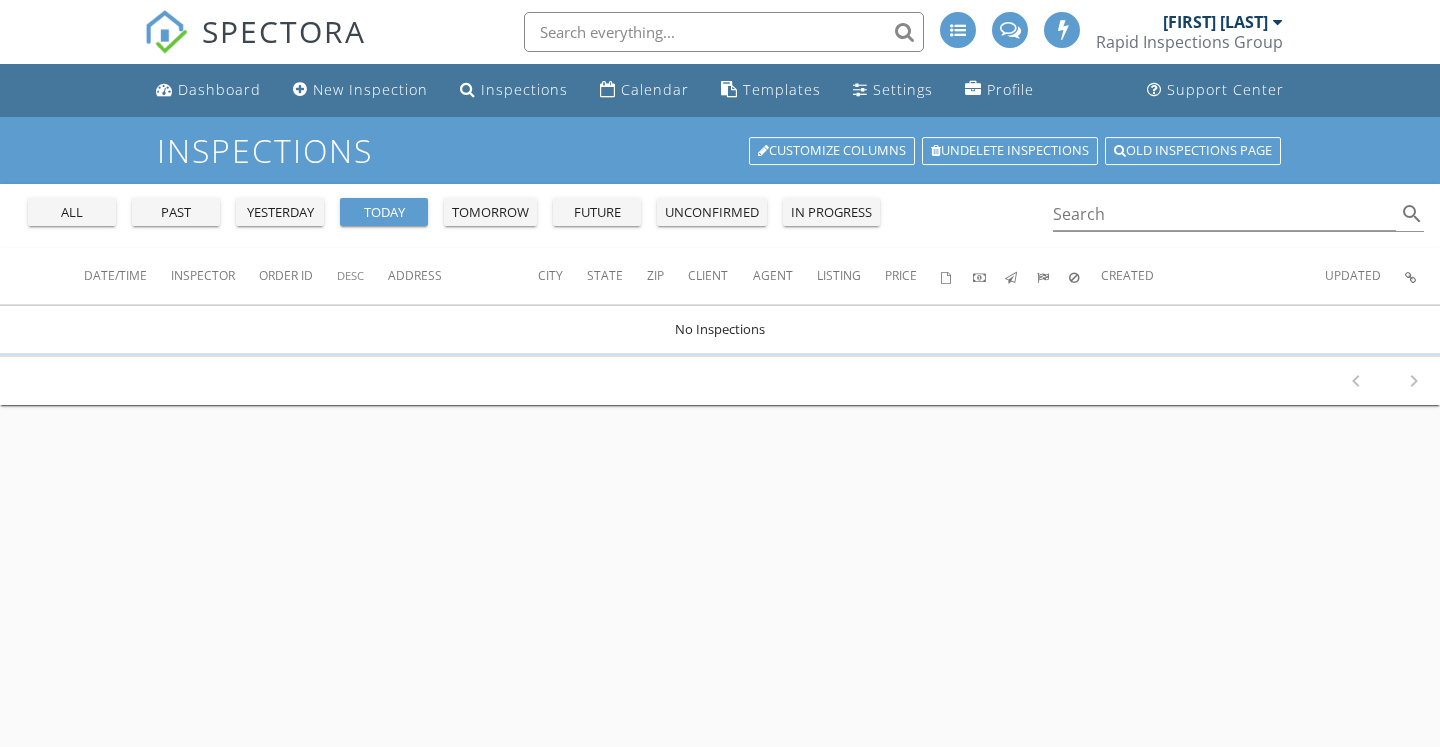 scroll, scrollTop: 0, scrollLeft: 0, axis: both 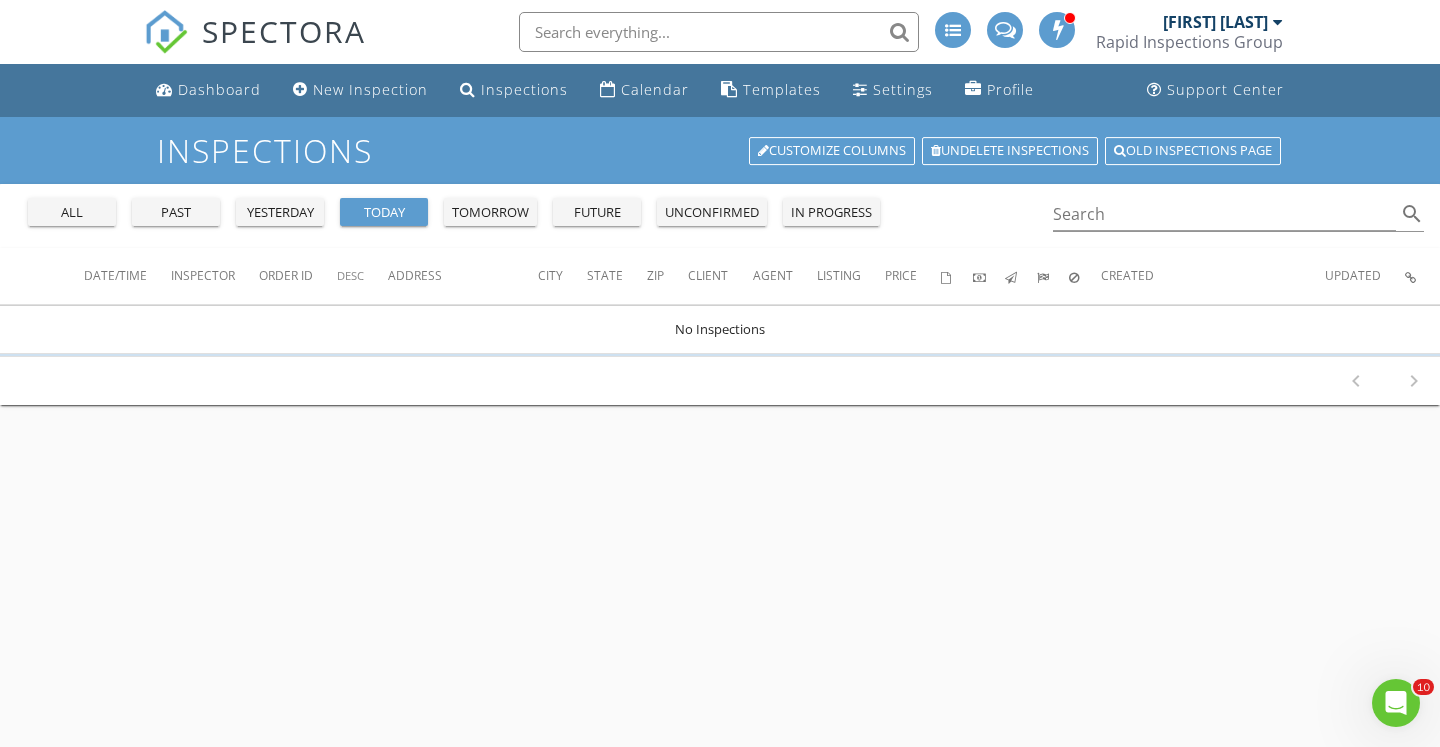 click on "all" at bounding box center (72, 213) 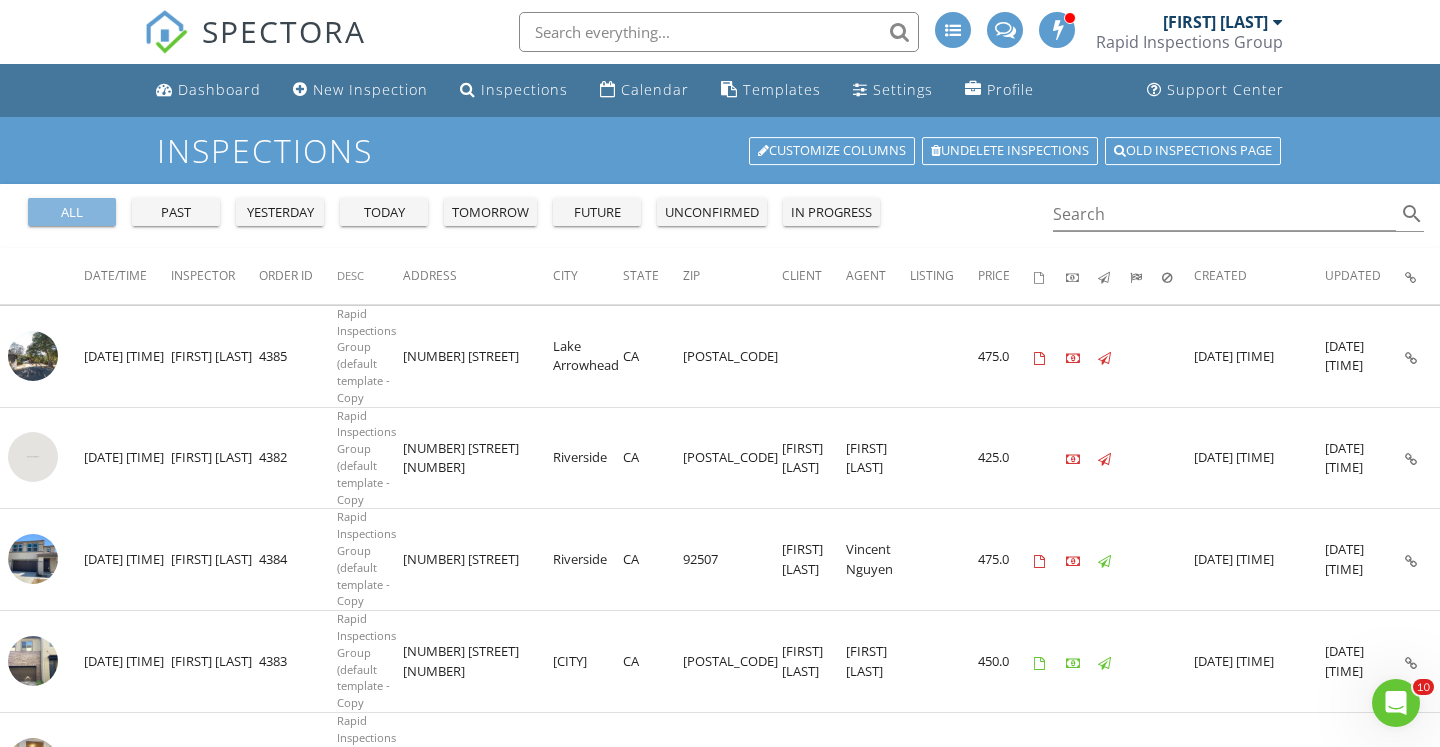 click on "all" at bounding box center (72, 213) 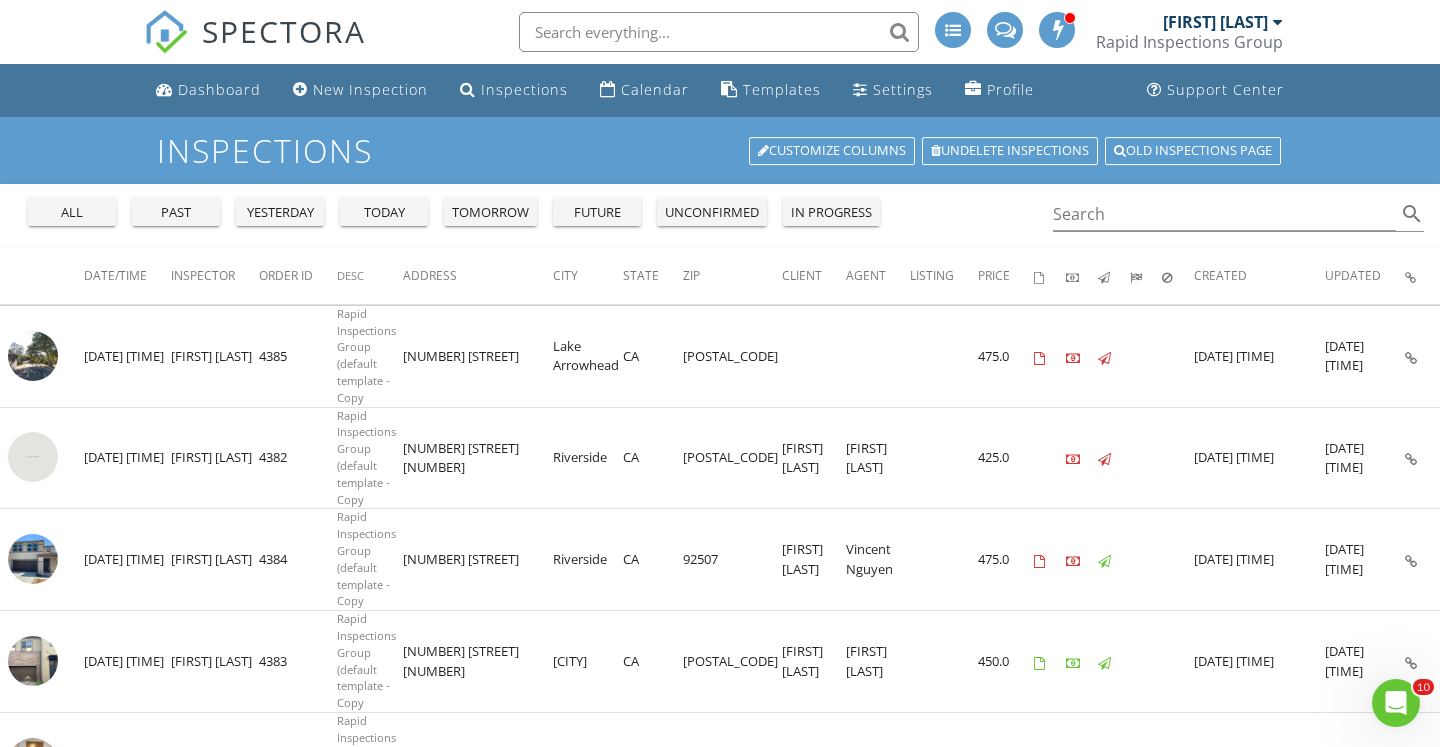 scroll, scrollTop: 0, scrollLeft: 0, axis: both 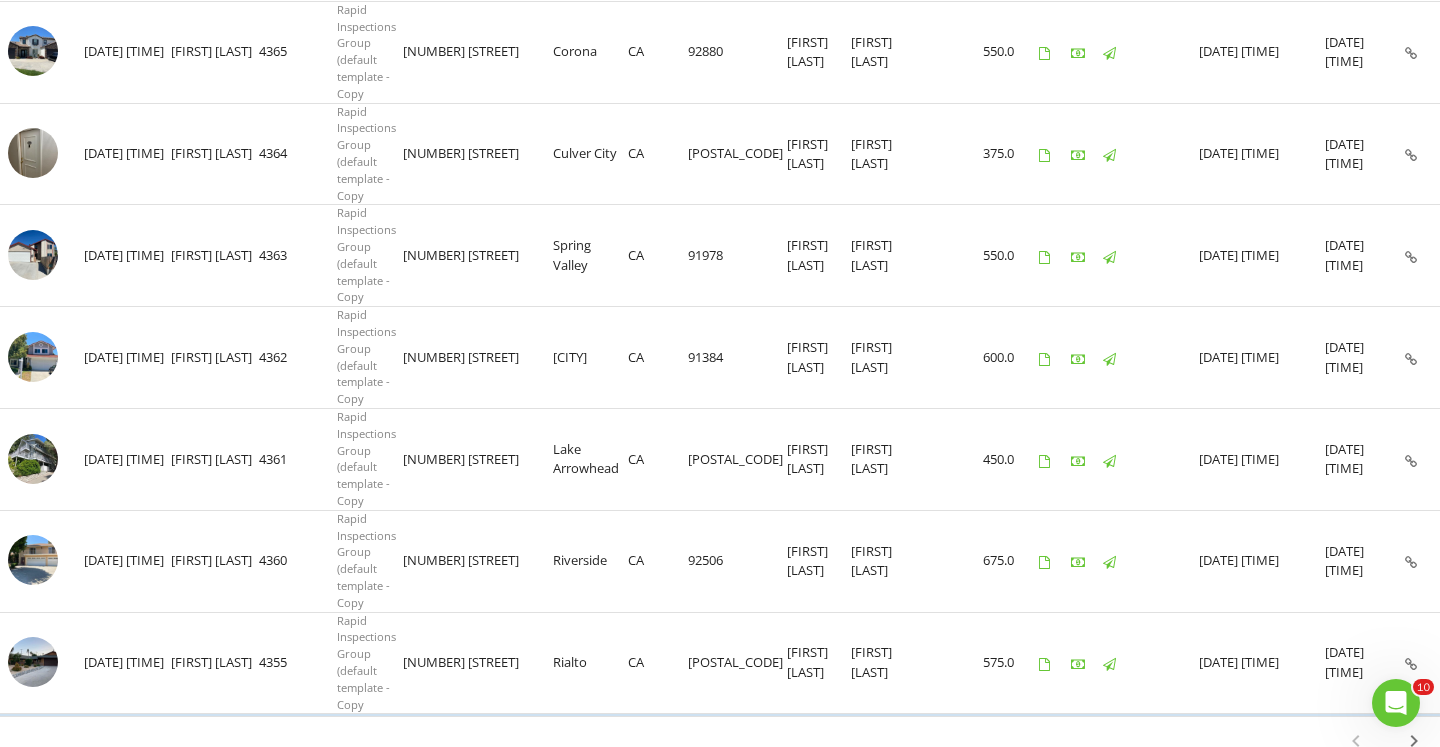 click on "chevron_right" at bounding box center [1414, 741] 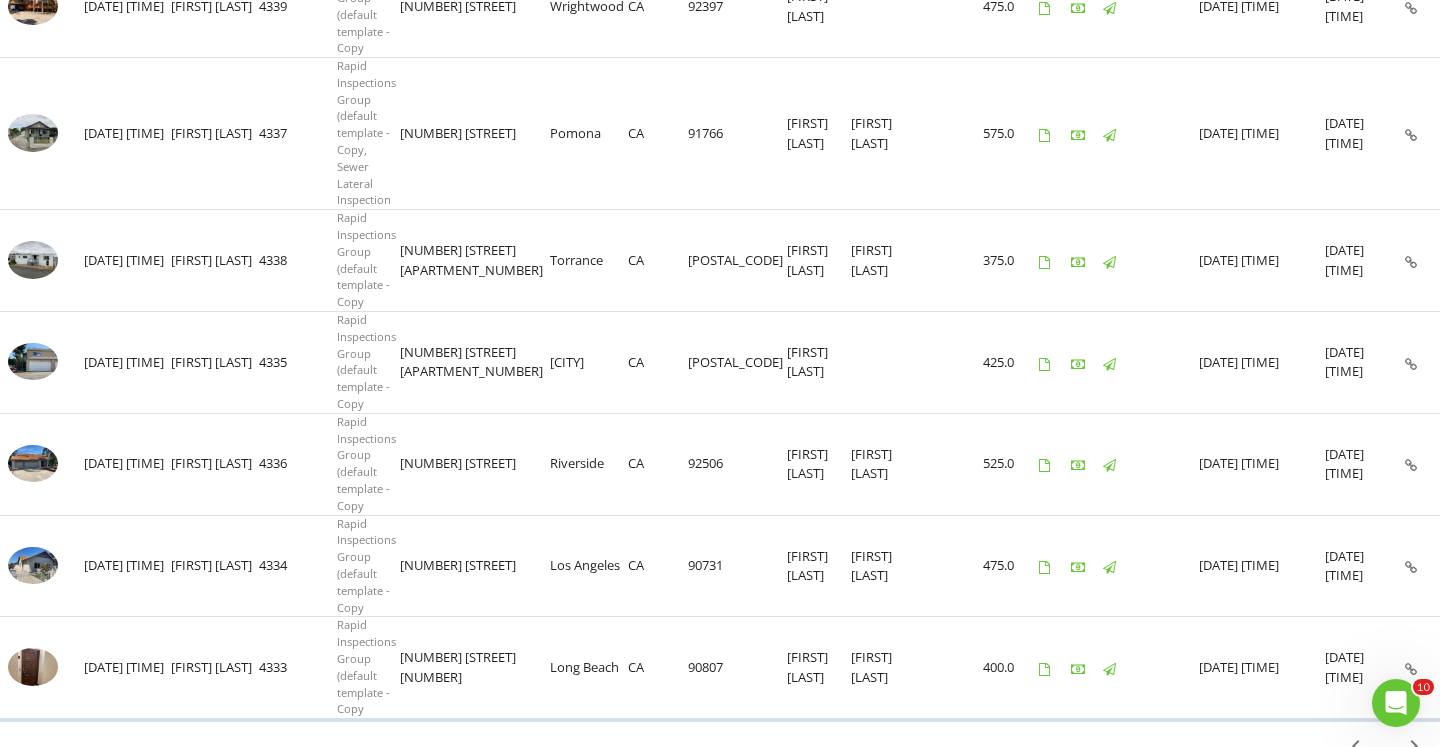 scroll, scrollTop: 2231, scrollLeft: 0, axis: vertical 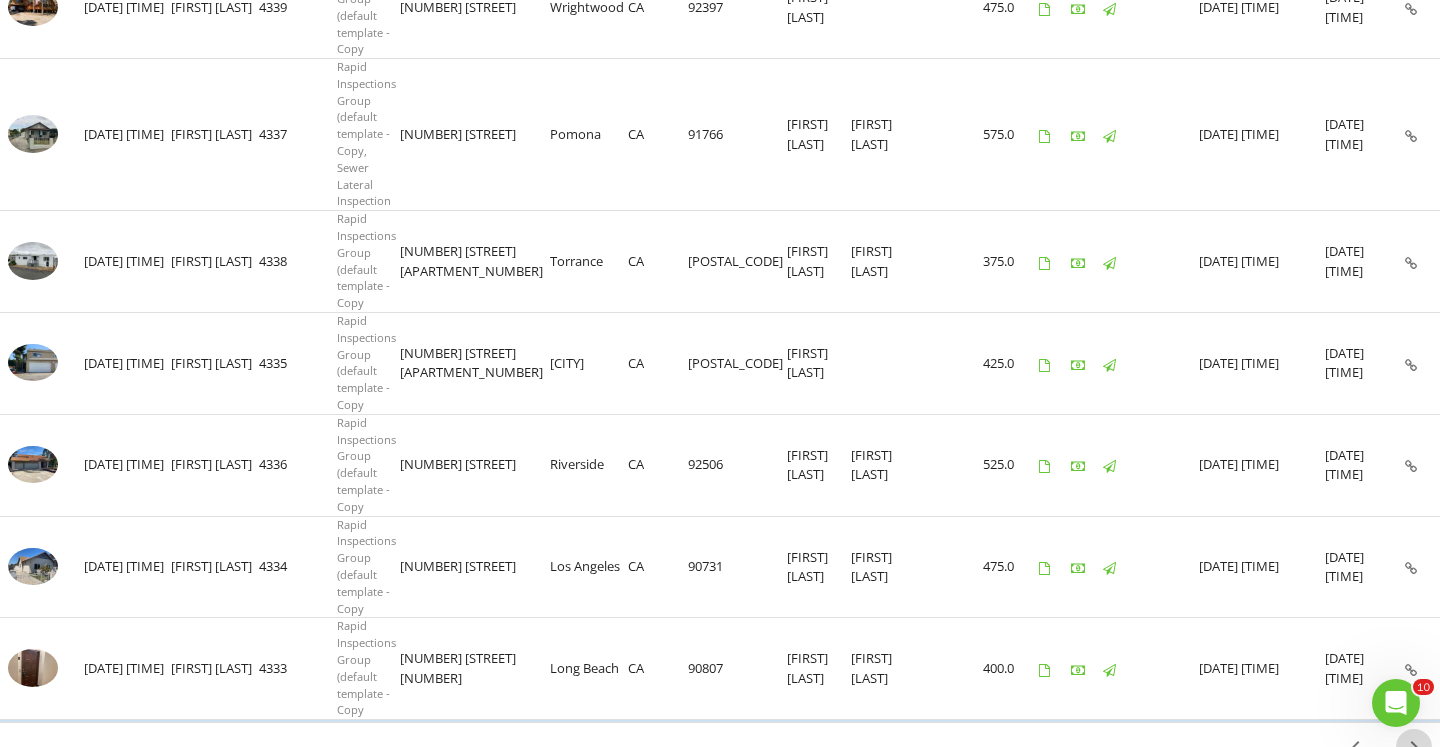 click on "chevron_right" at bounding box center [1414, 747] 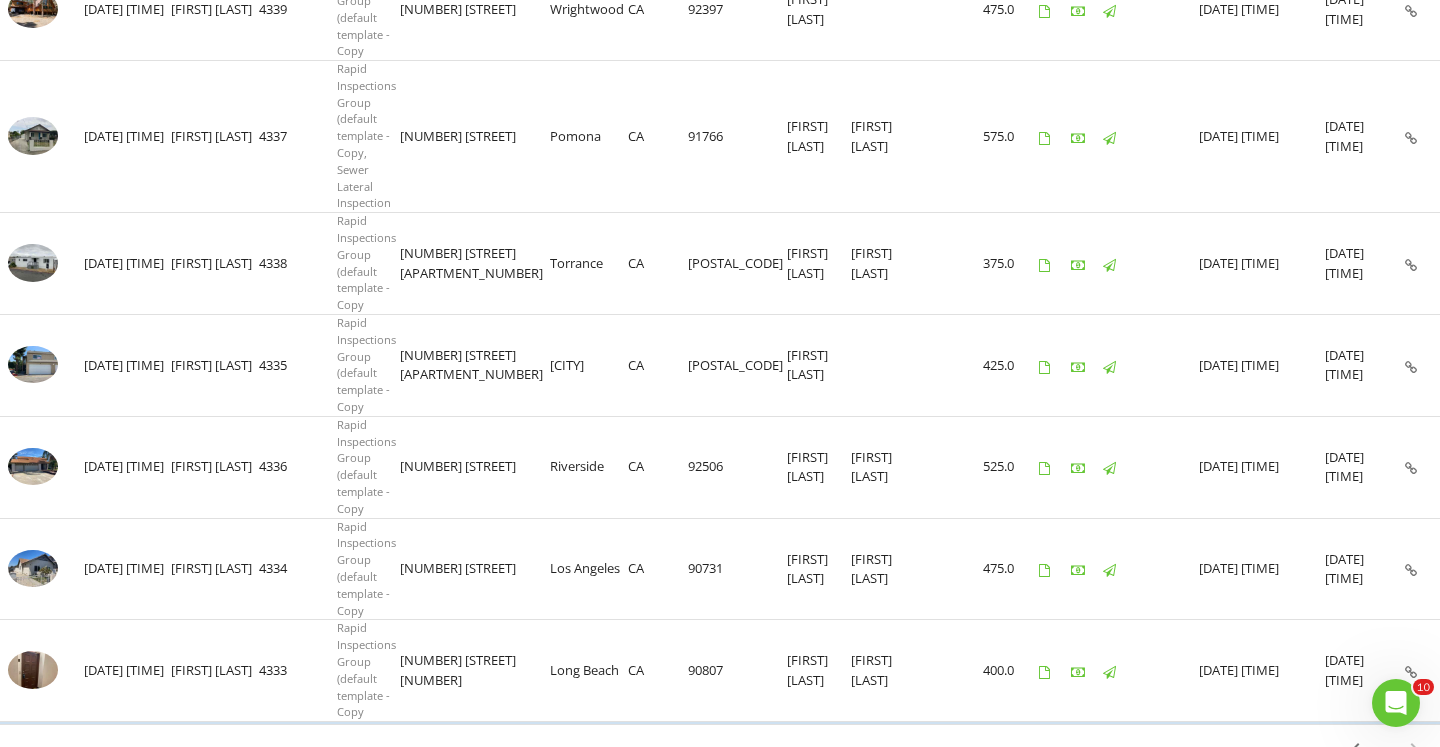 scroll, scrollTop: 0, scrollLeft: 0, axis: both 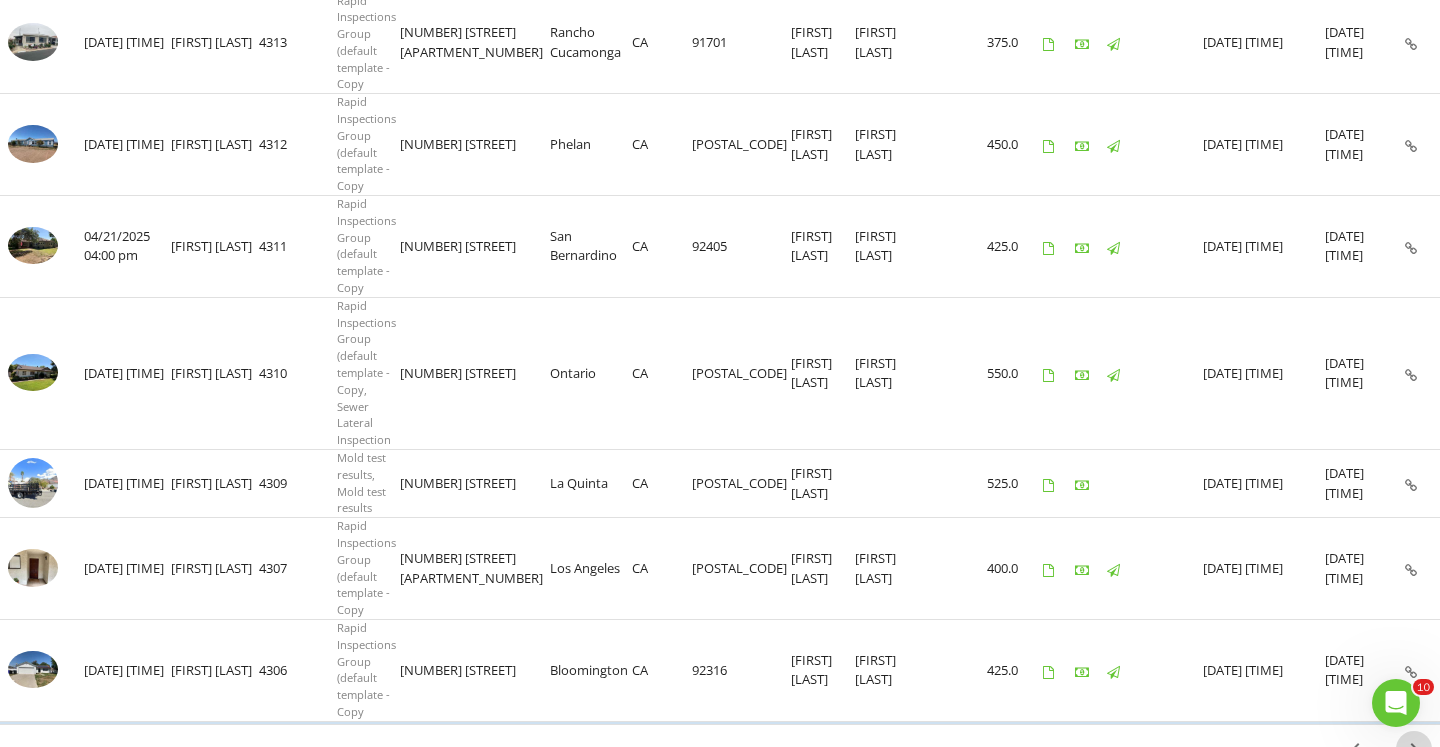 click on "chevron_right" at bounding box center [1414, 749] 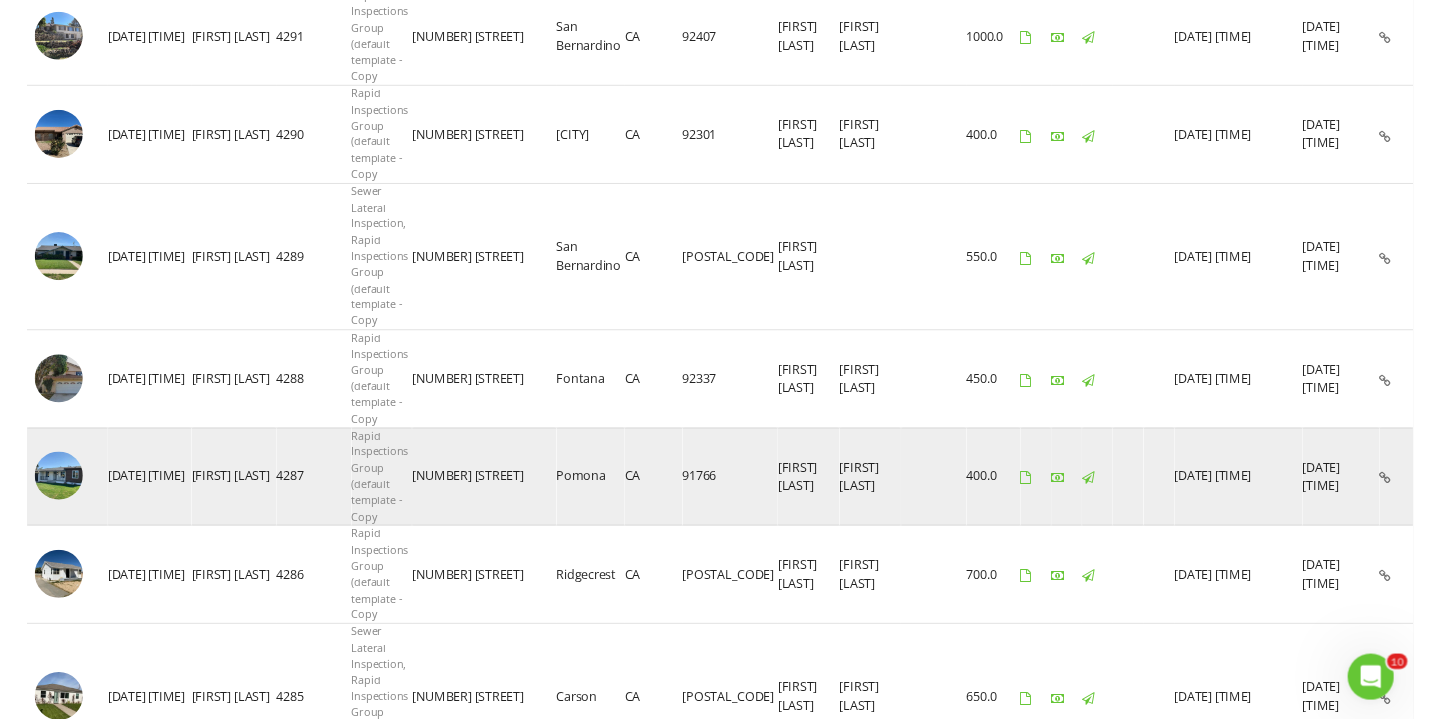 scroll, scrollTop: 882, scrollLeft: 0, axis: vertical 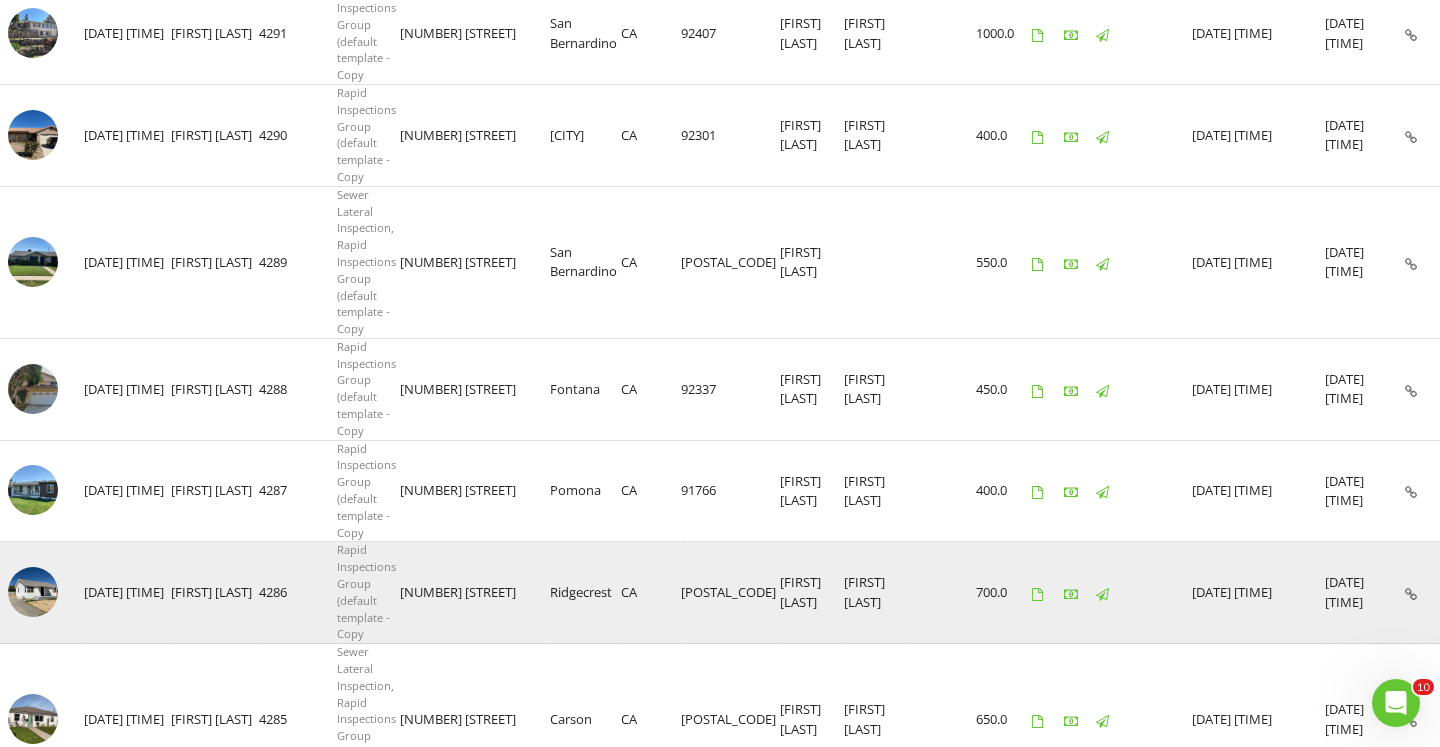 click at bounding box center (33, 592) 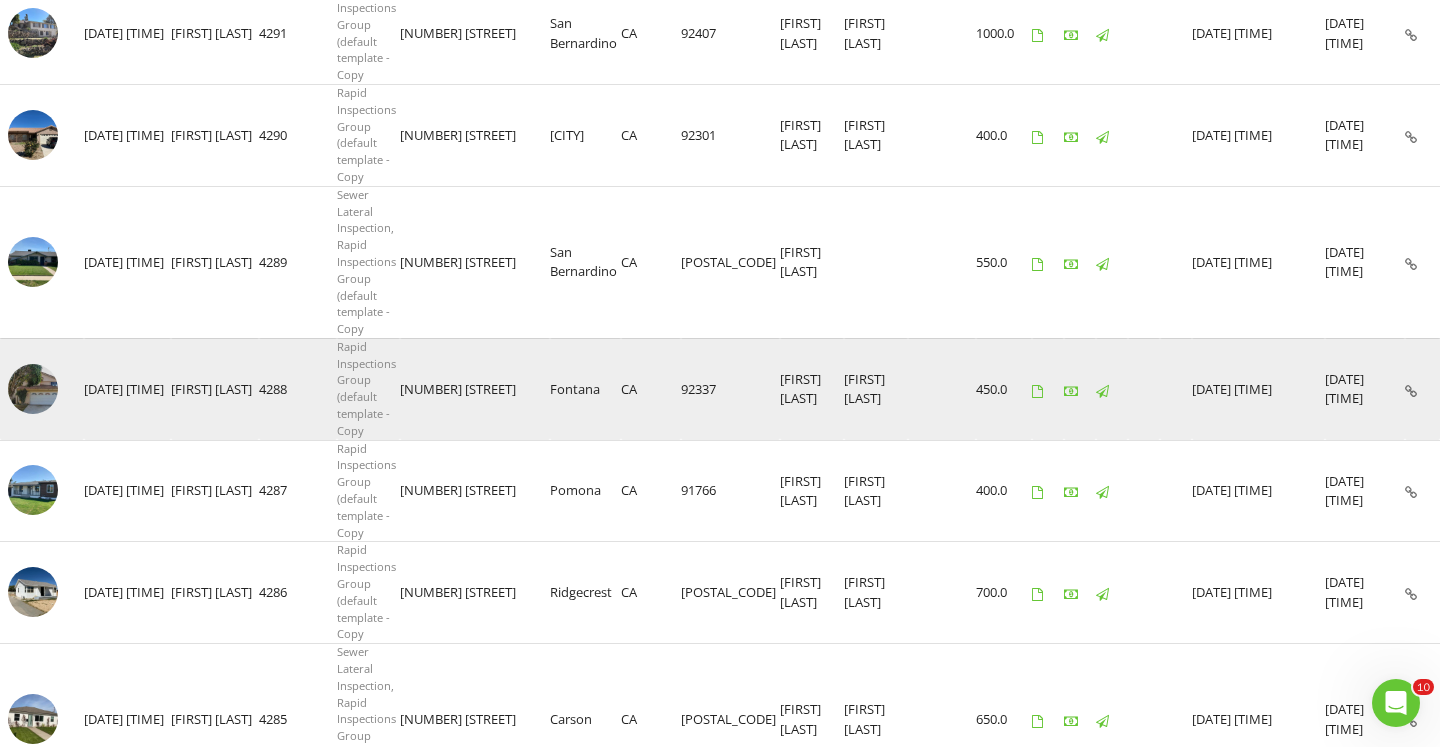 click at bounding box center [33, 389] 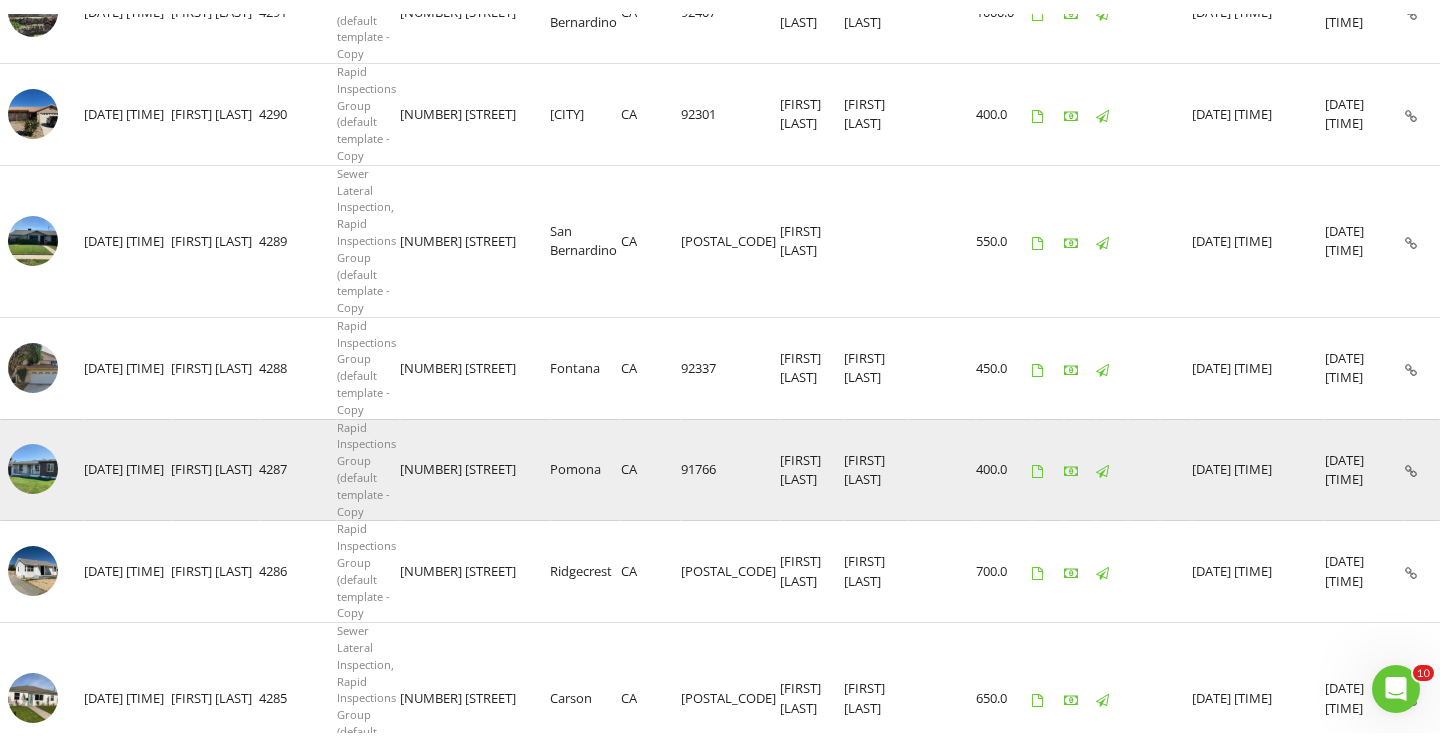 scroll, scrollTop: 942, scrollLeft: 0, axis: vertical 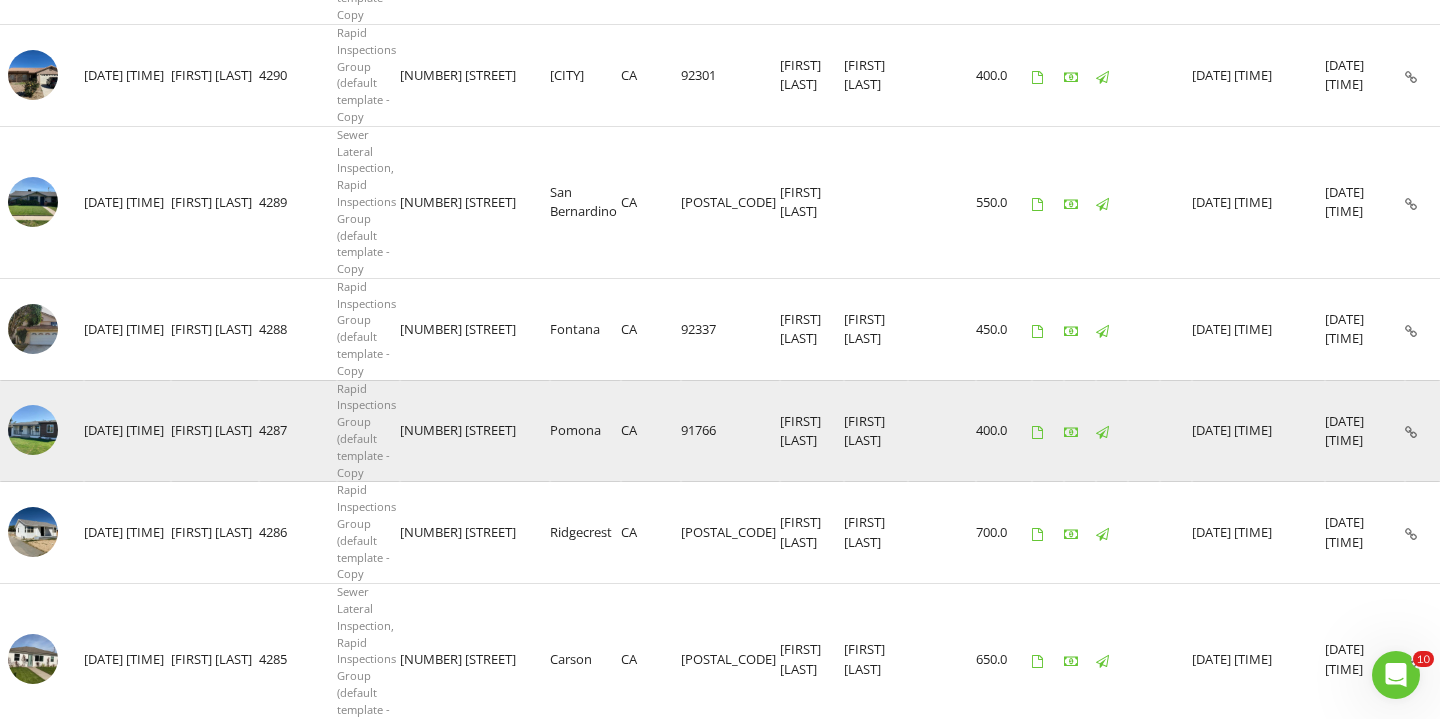 click at bounding box center (33, 430) 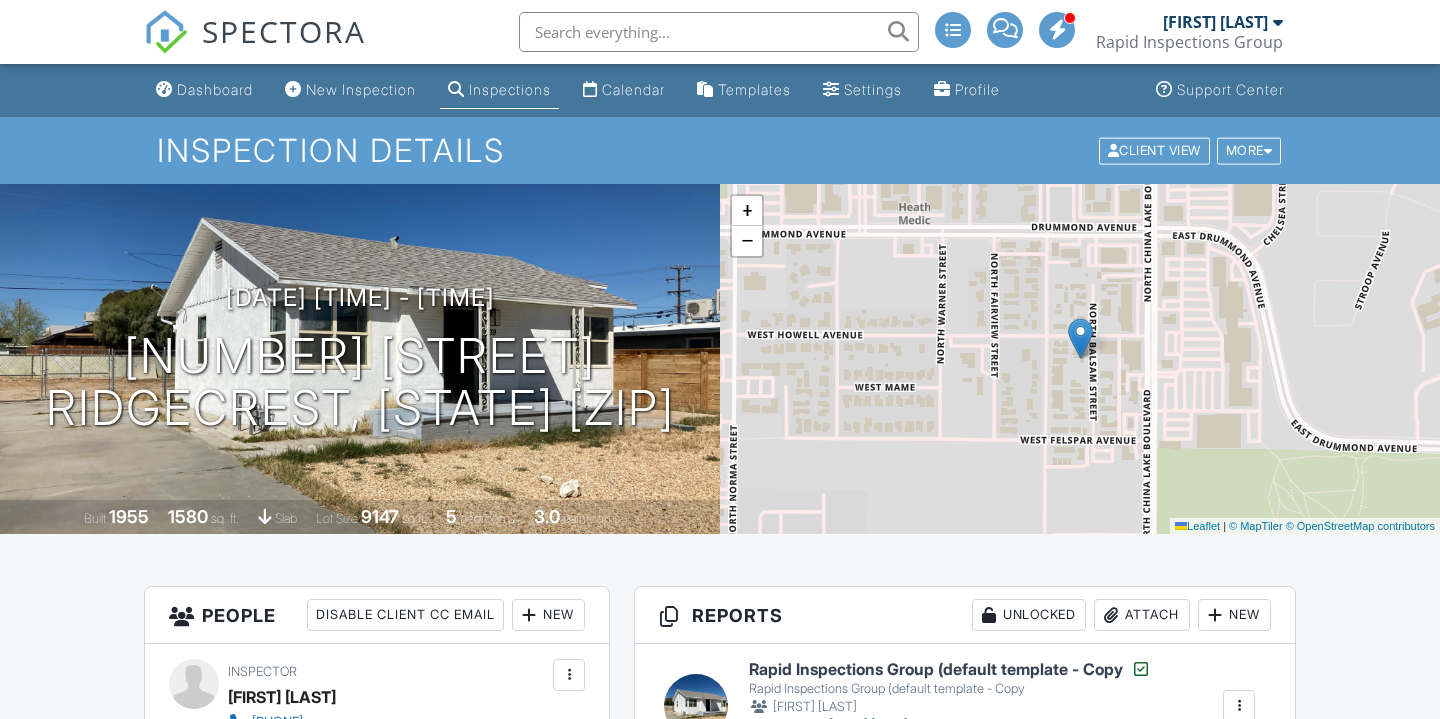 click at bounding box center [696, 706] 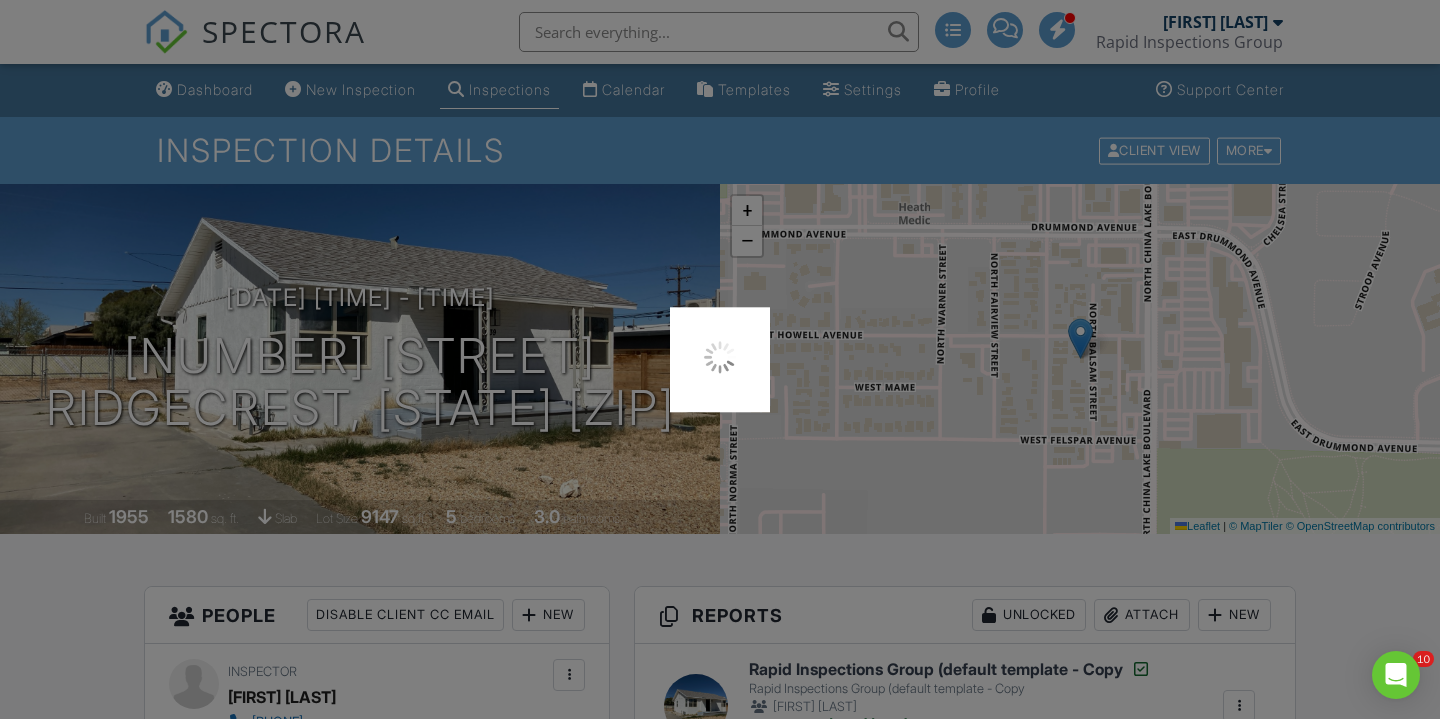 scroll, scrollTop: 452, scrollLeft: 0, axis: vertical 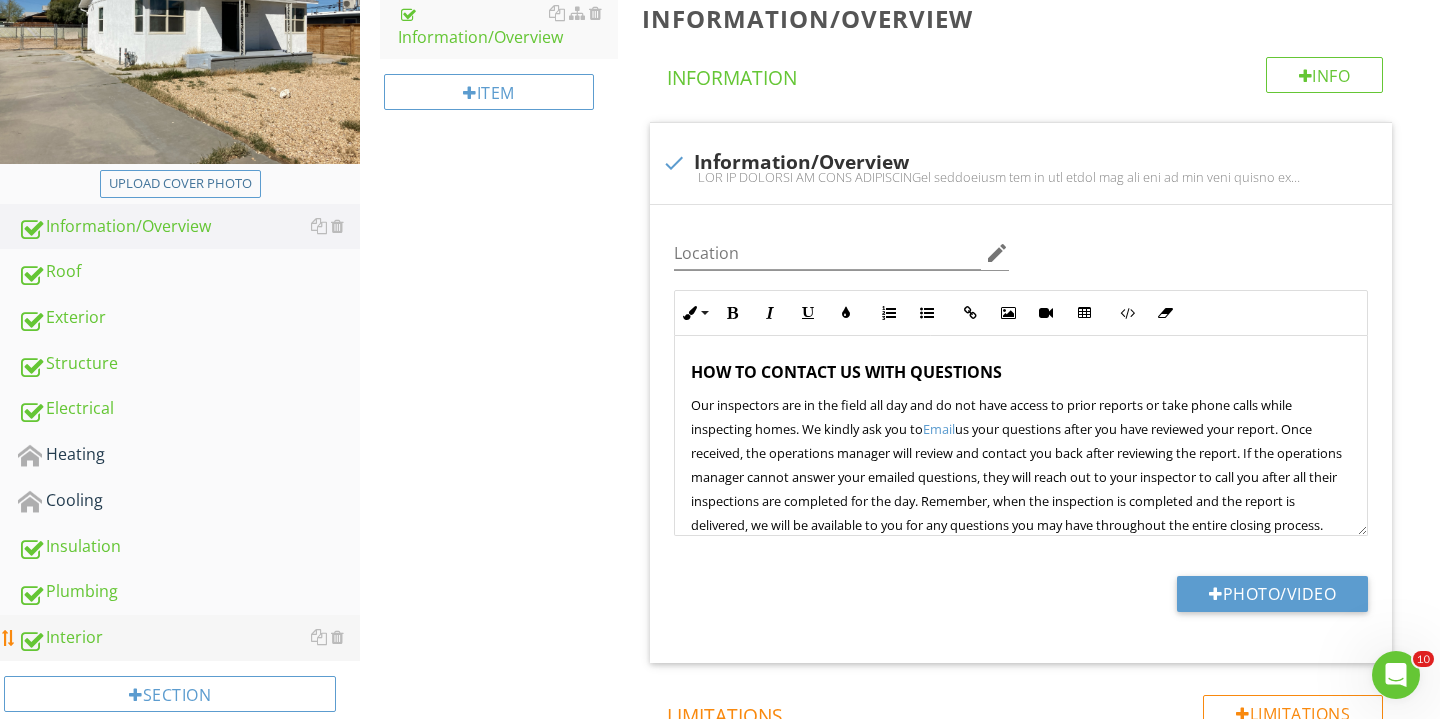 click on "Interior" at bounding box center [189, 638] 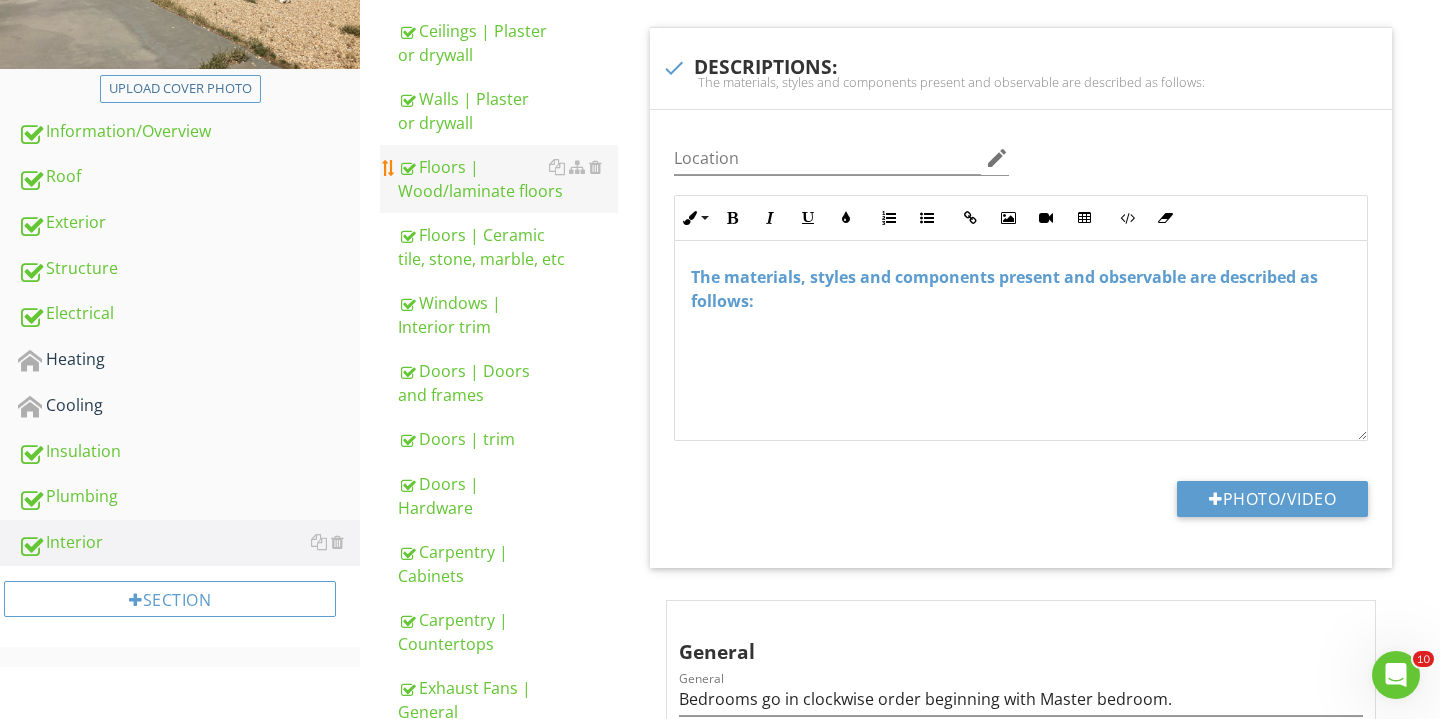 scroll, scrollTop: 265, scrollLeft: 0, axis: vertical 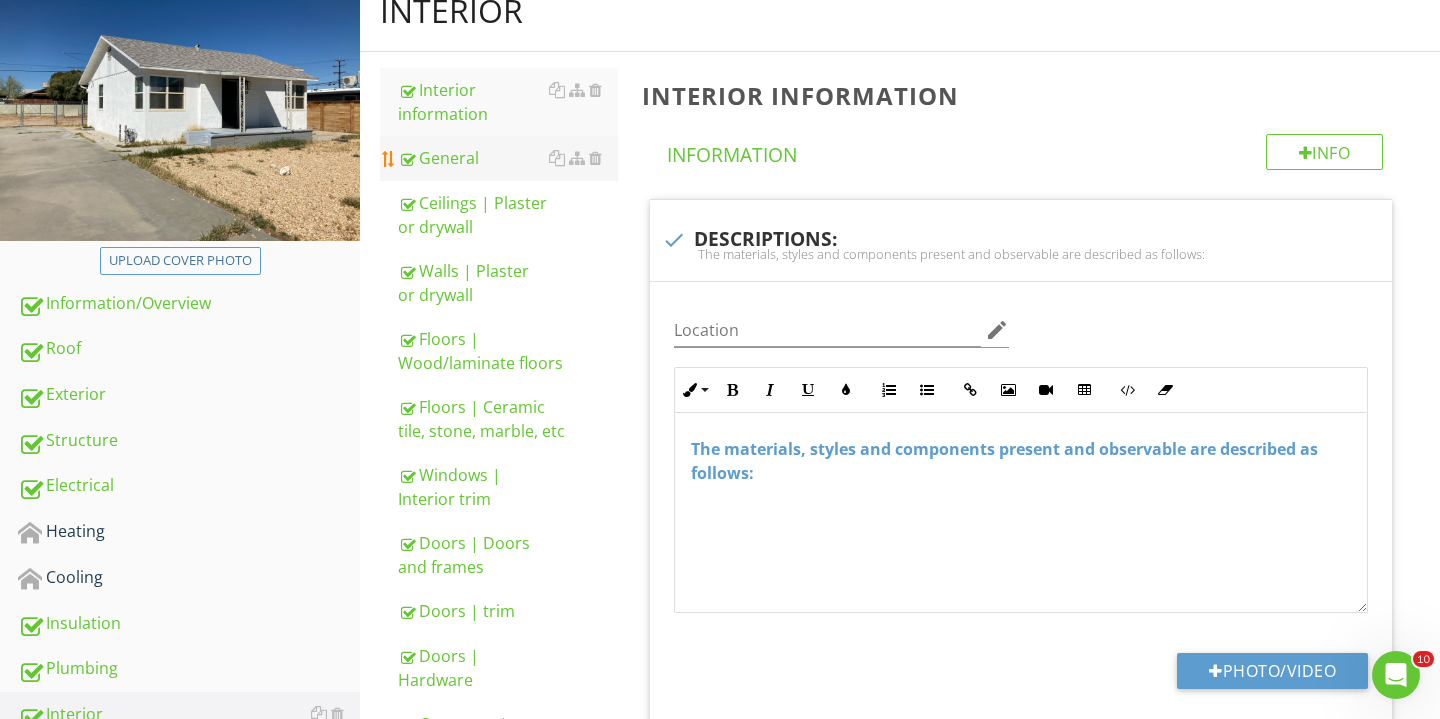 click on "General" at bounding box center (508, 158) 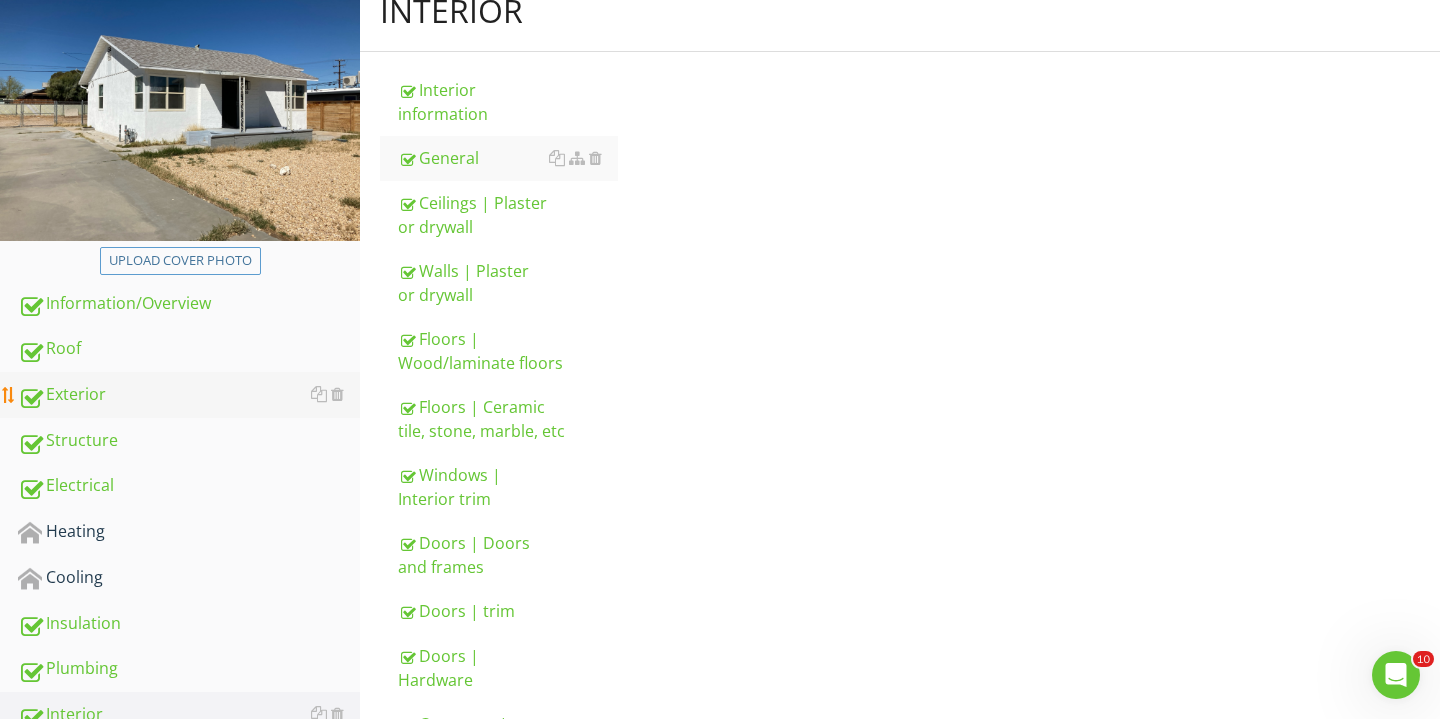 click on "Exterior" at bounding box center [189, 395] 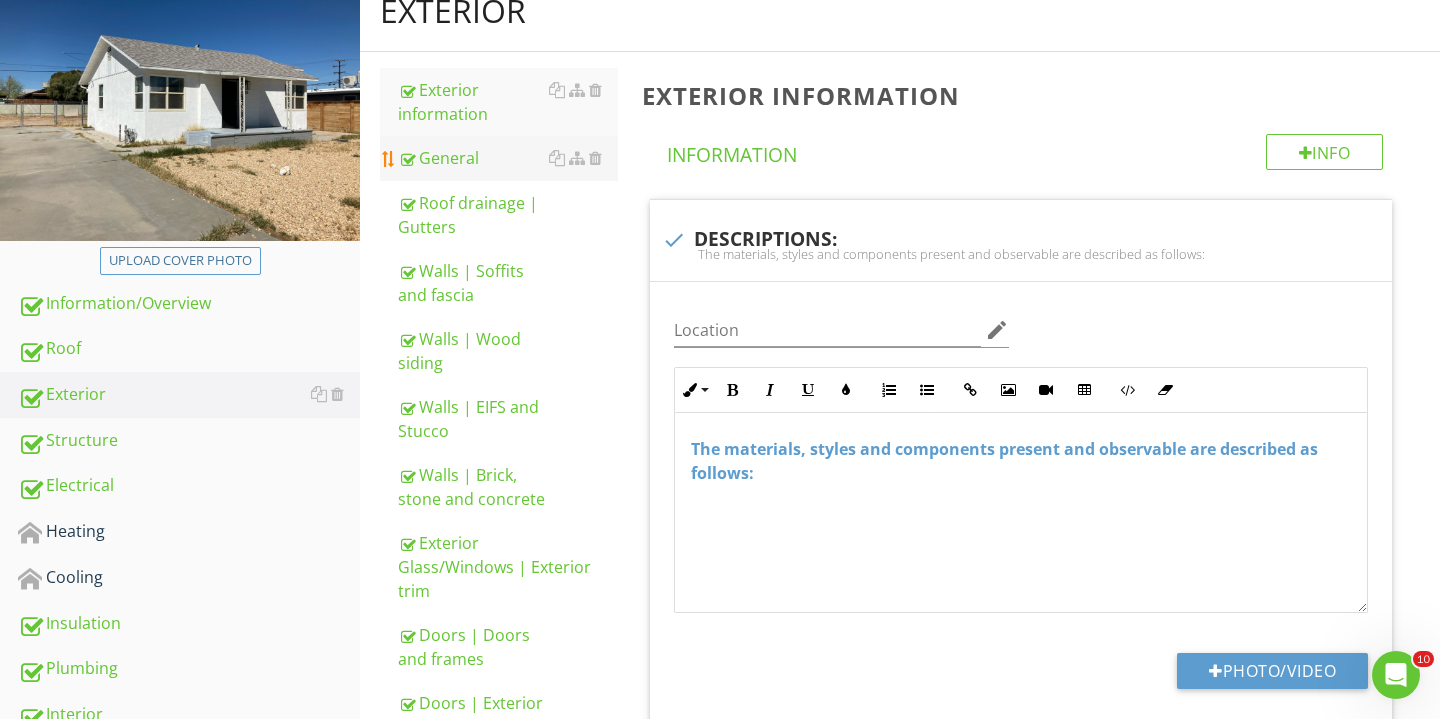 click on "General" at bounding box center [508, 158] 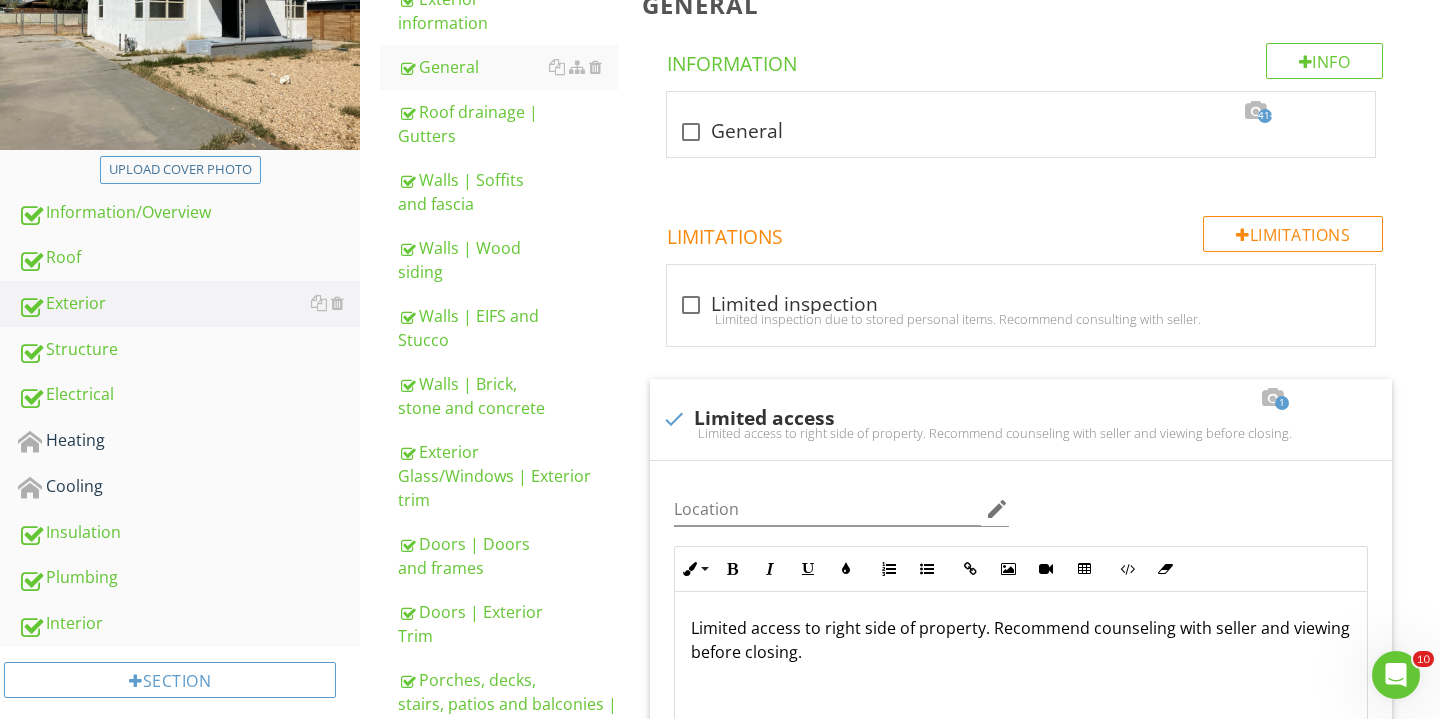 scroll, scrollTop: 366, scrollLeft: 0, axis: vertical 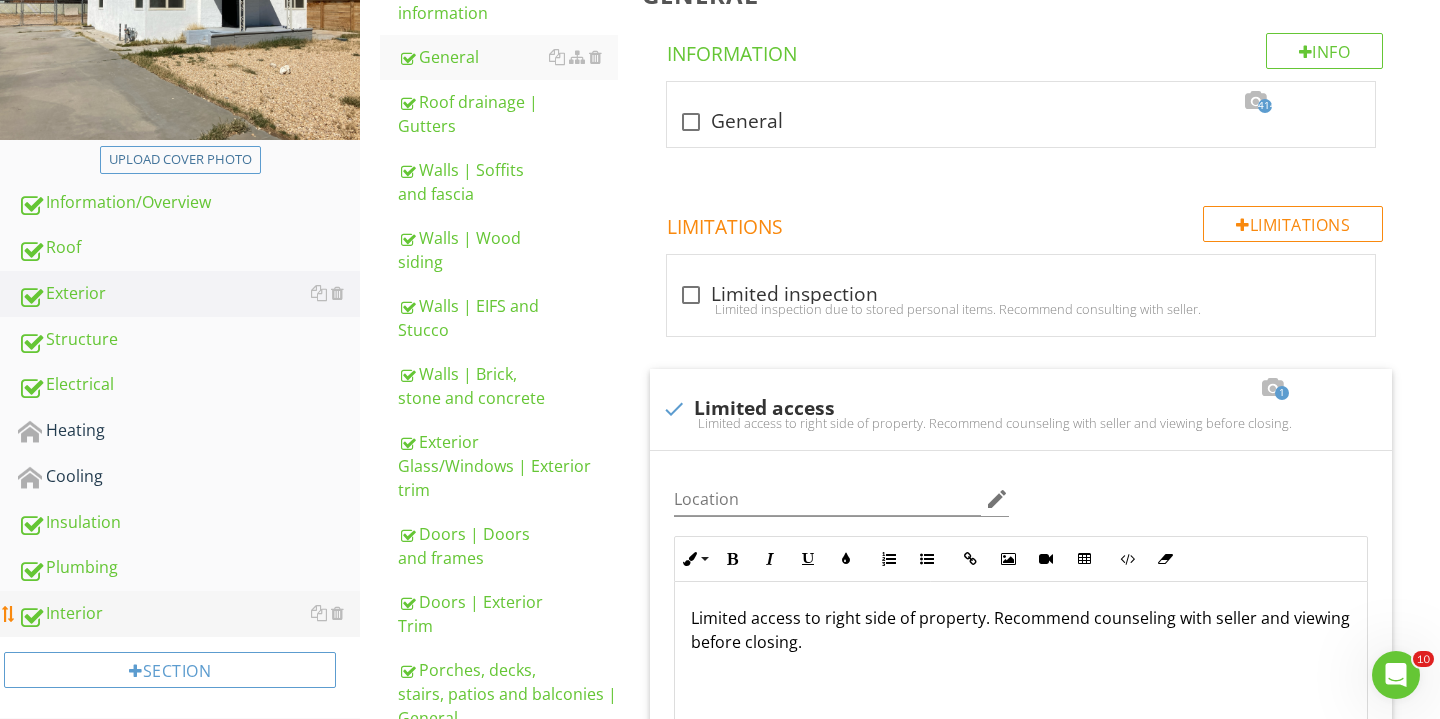 click on "Interior" at bounding box center [189, 614] 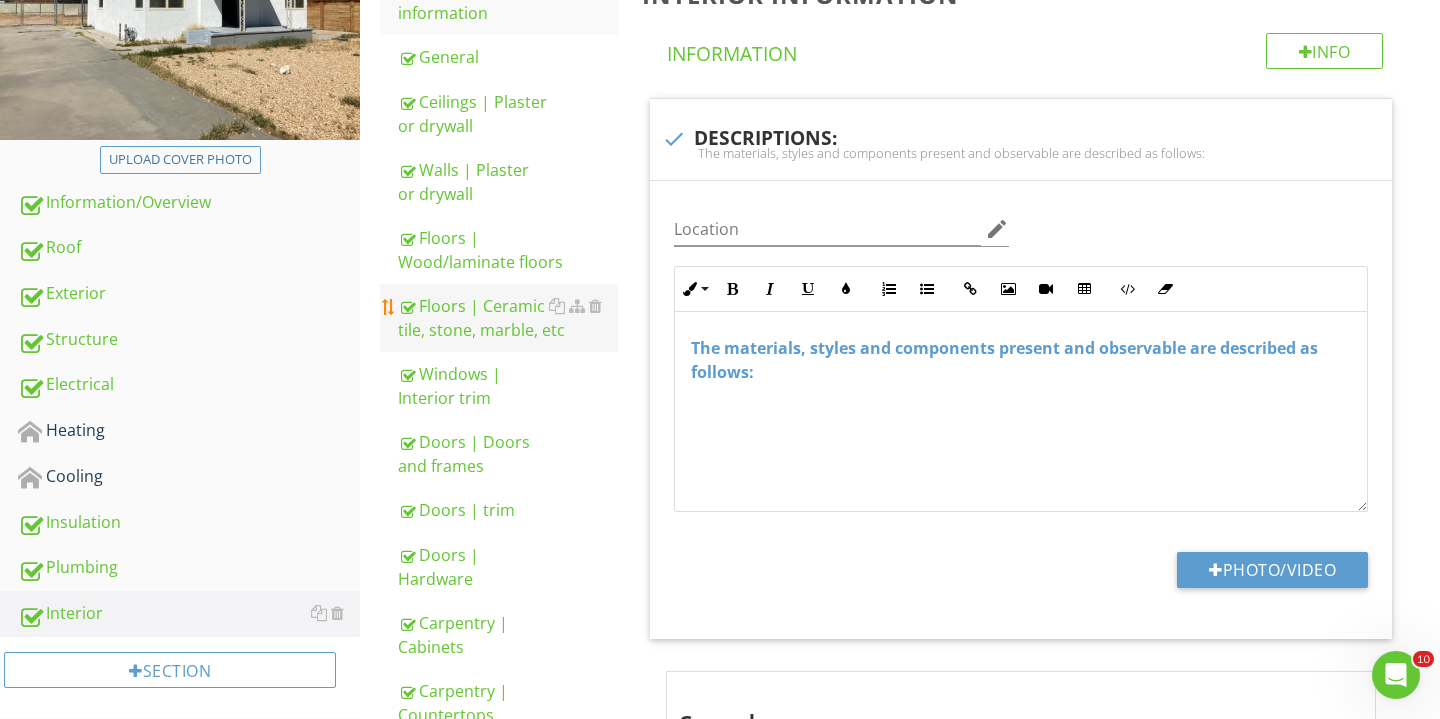 scroll, scrollTop: 299, scrollLeft: 0, axis: vertical 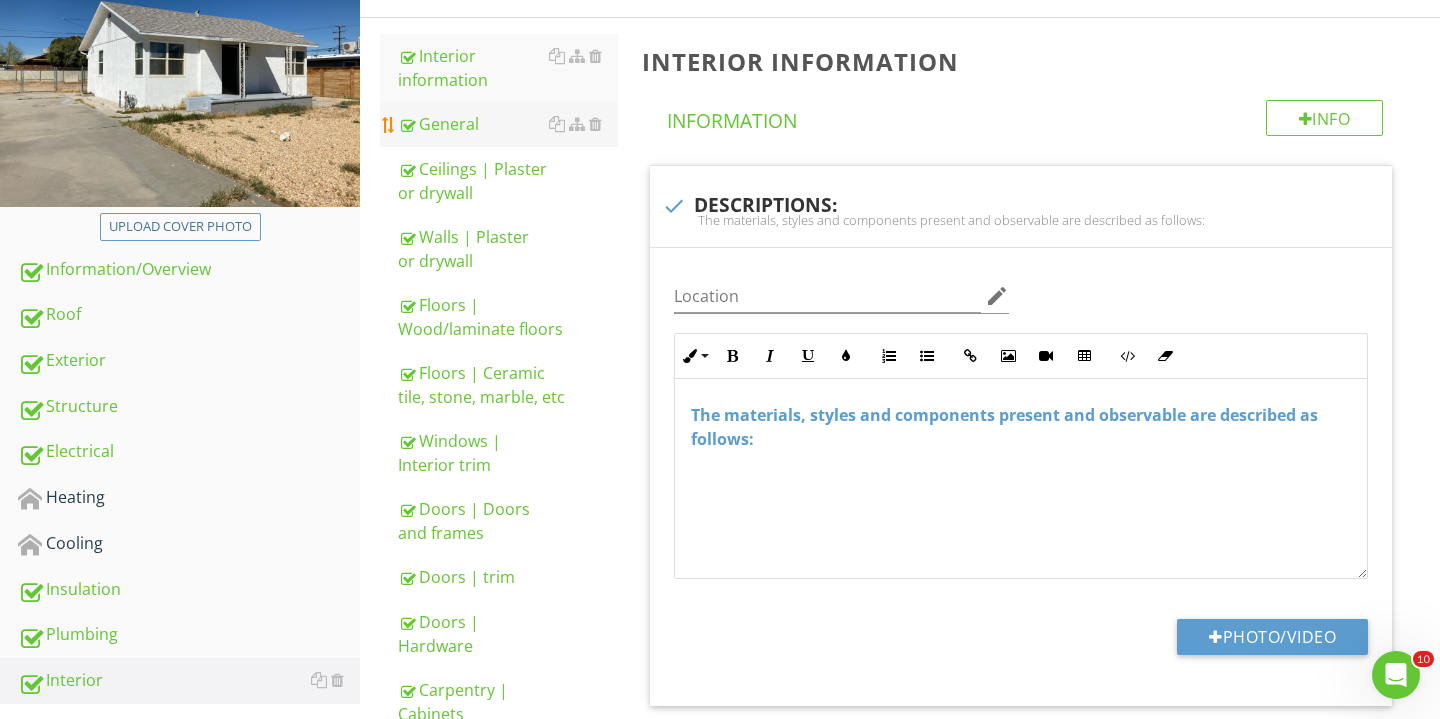 click on "General" at bounding box center (508, 124) 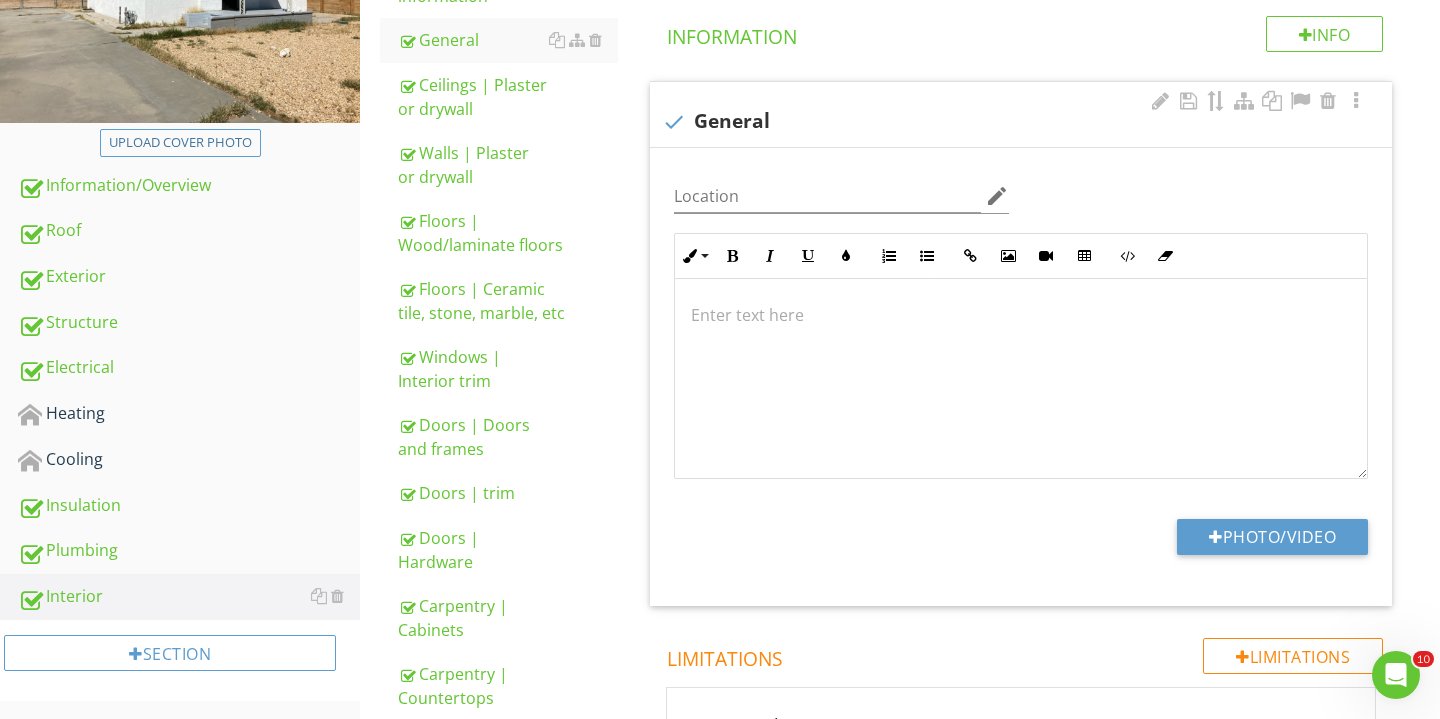 scroll, scrollTop: 473, scrollLeft: 0, axis: vertical 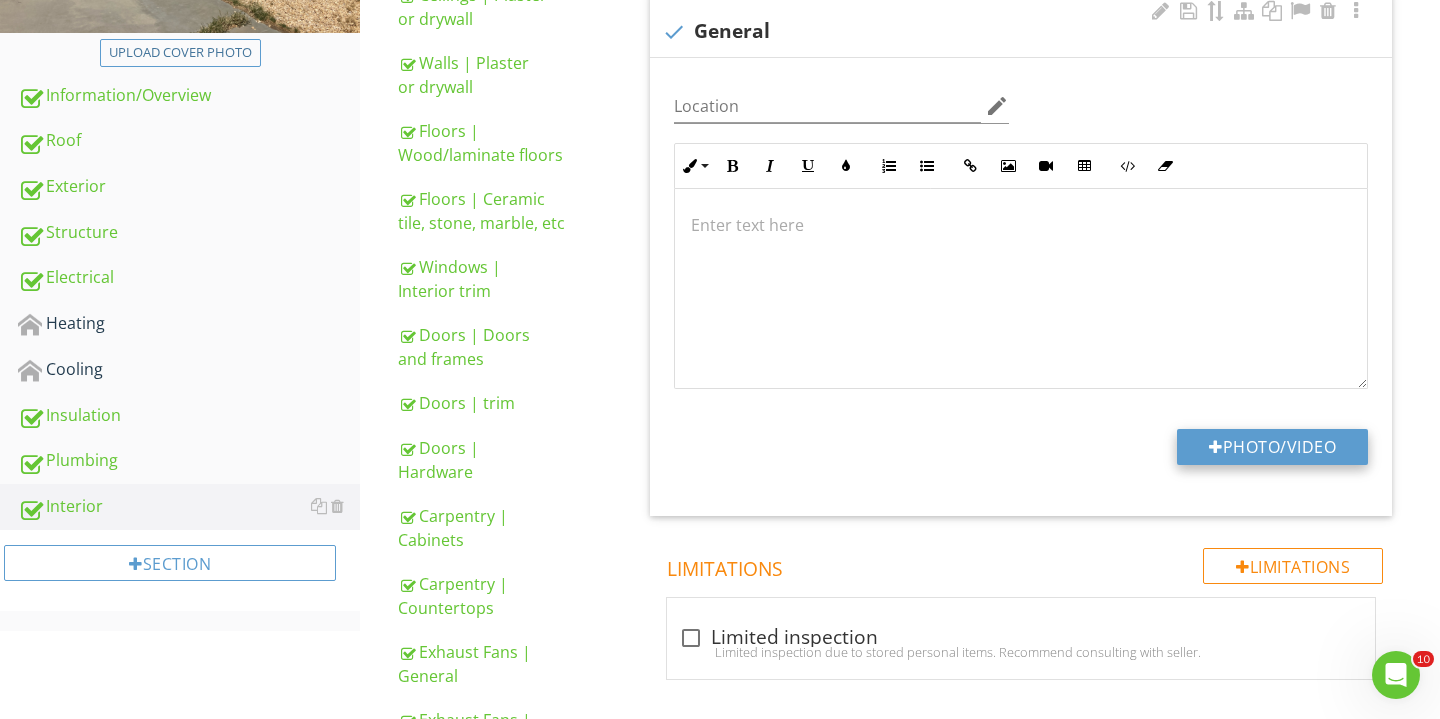 click at bounding box center [1216, 447] 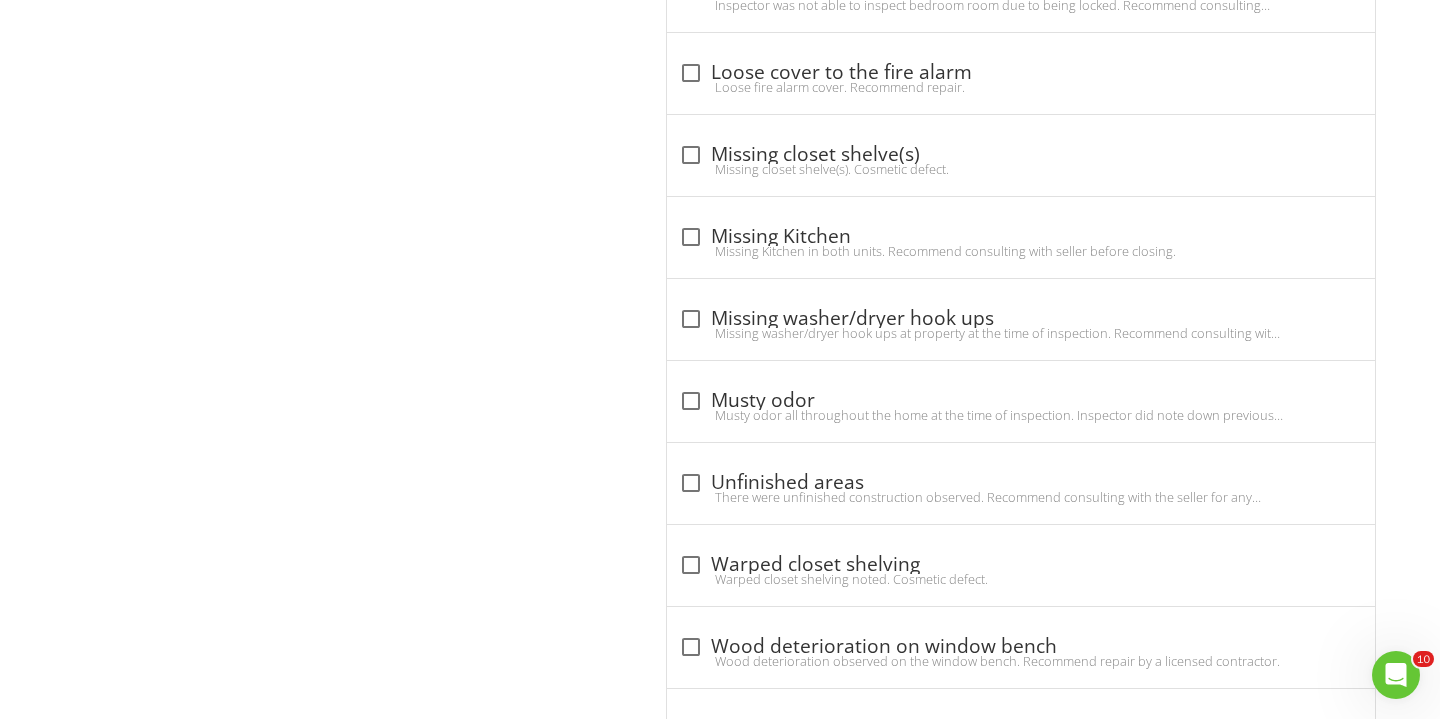 scroll, scrollTop: 3396, scrollLeft: 0, axis: vertical 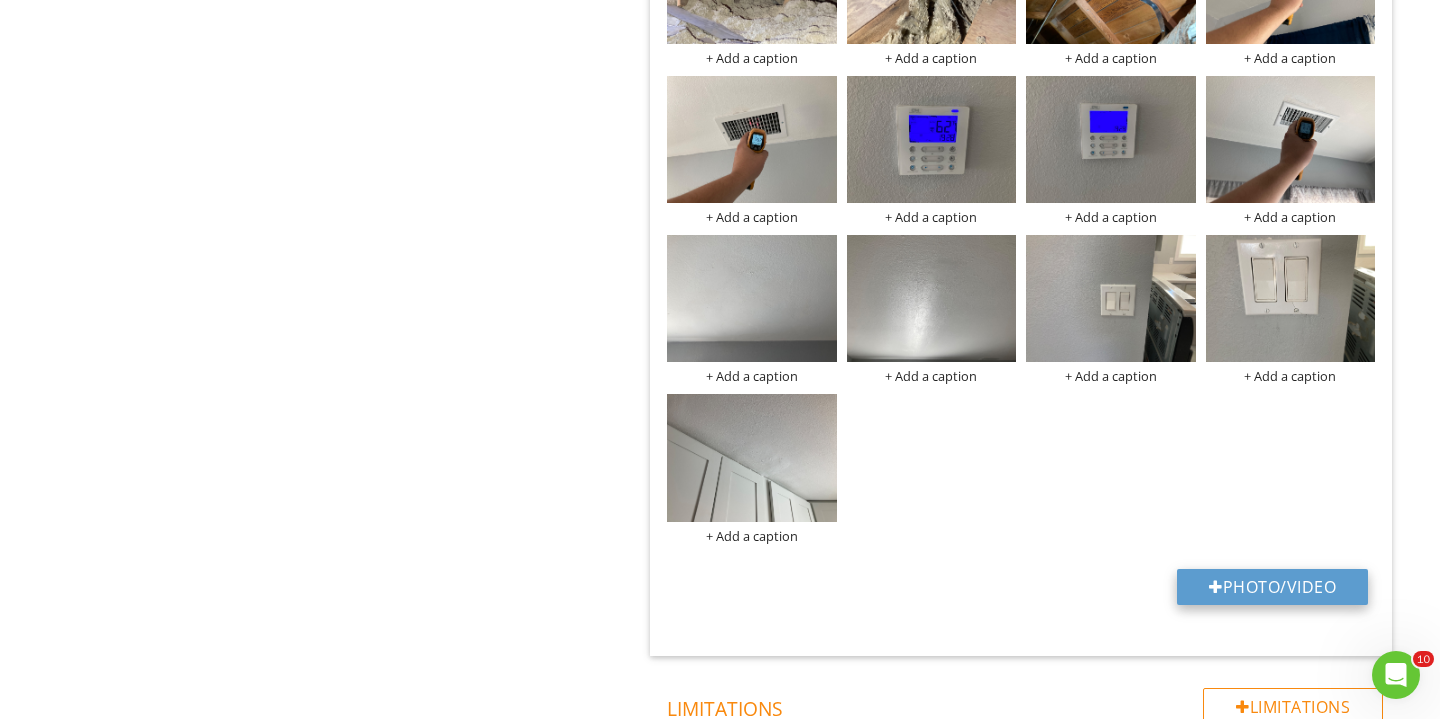 click on "Photo/Video" at bounding box center [1272, 587] 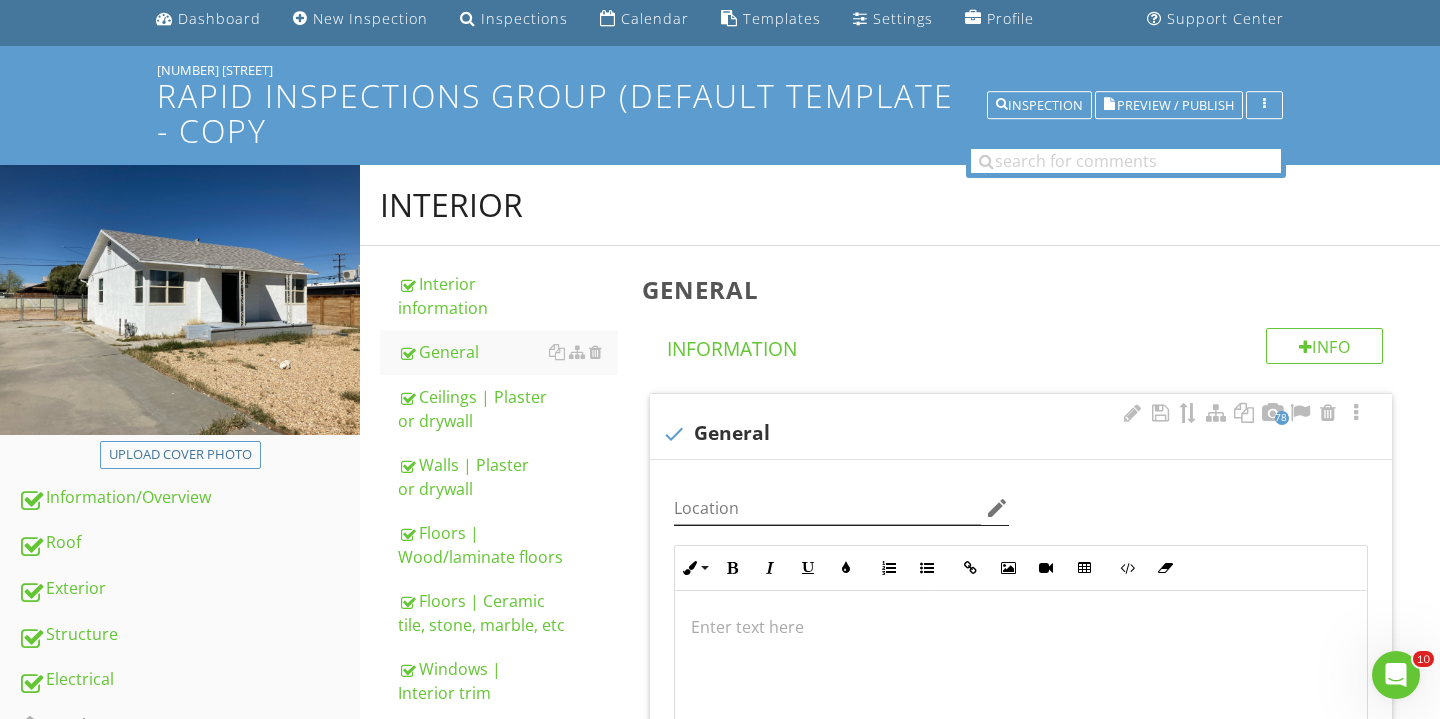 scroll, scrollTop: 122, scrollLeft: 0, axis: vertical 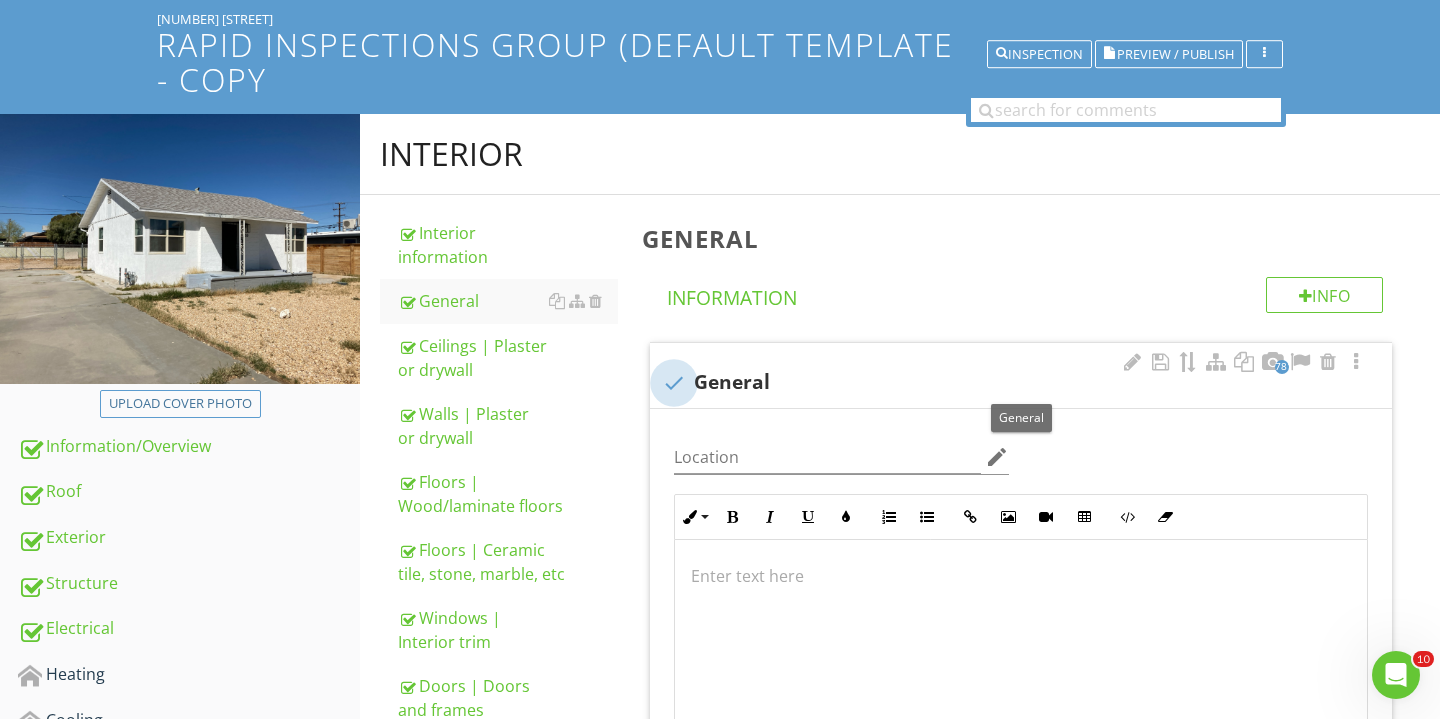 click at bounding box center (674, 383) 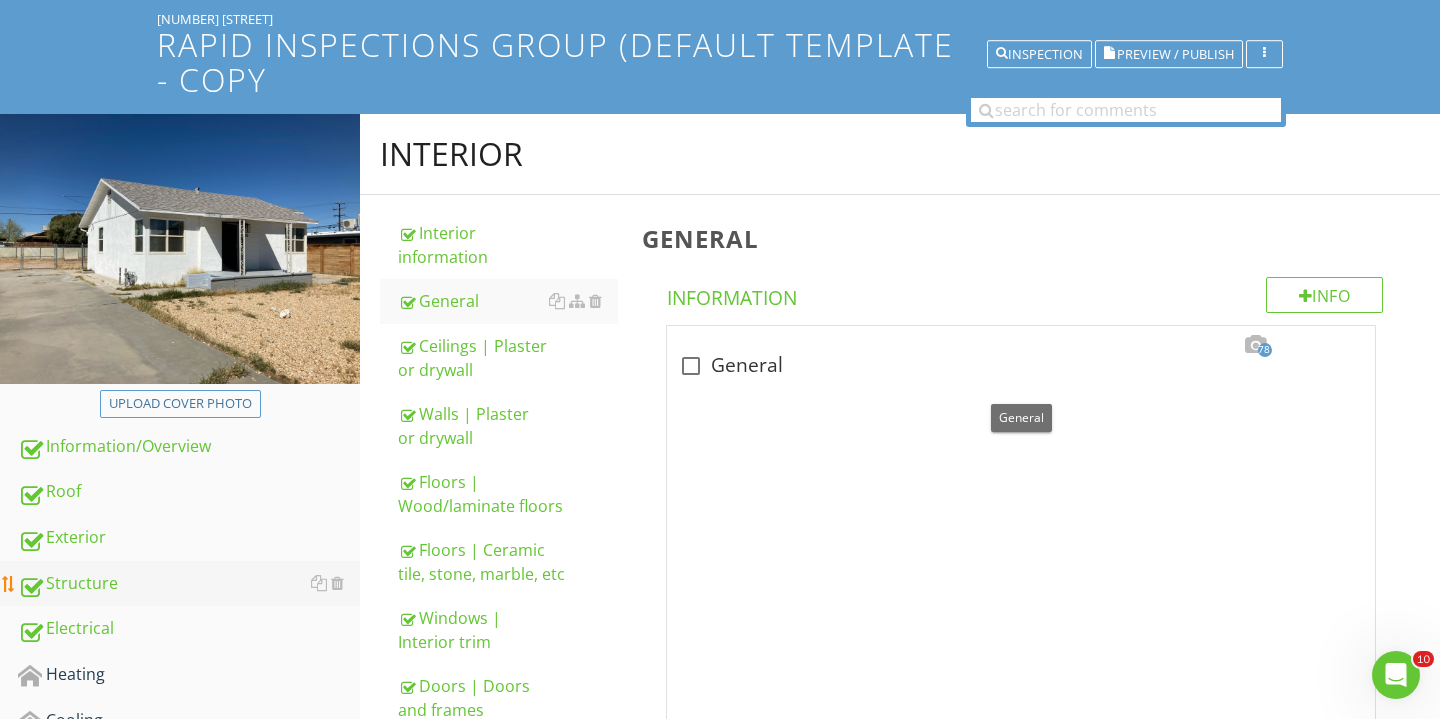 scroll, scrollTop: 414, scrollLeft: 0, axis: vertical 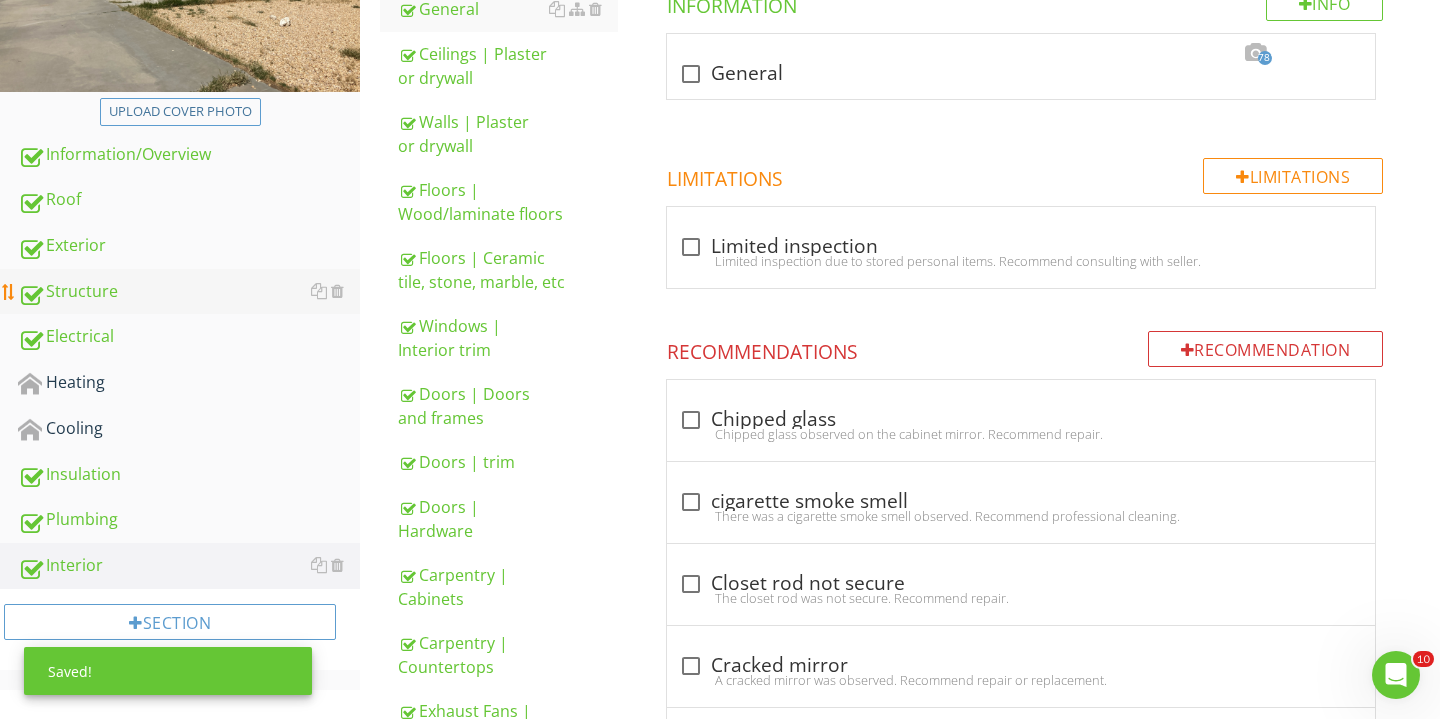 click on "Structure" at bounding box center [189, 292] 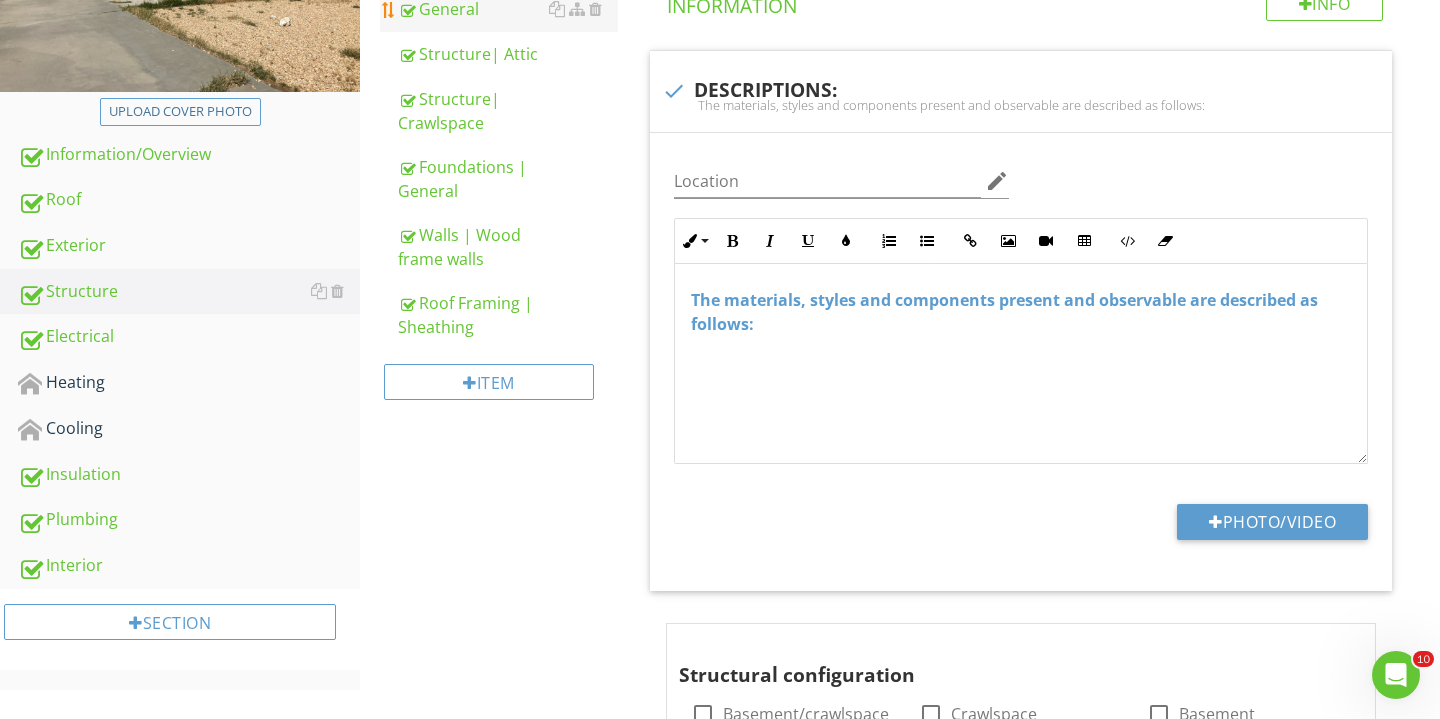 click on "General" at bounding box center [508, 9] 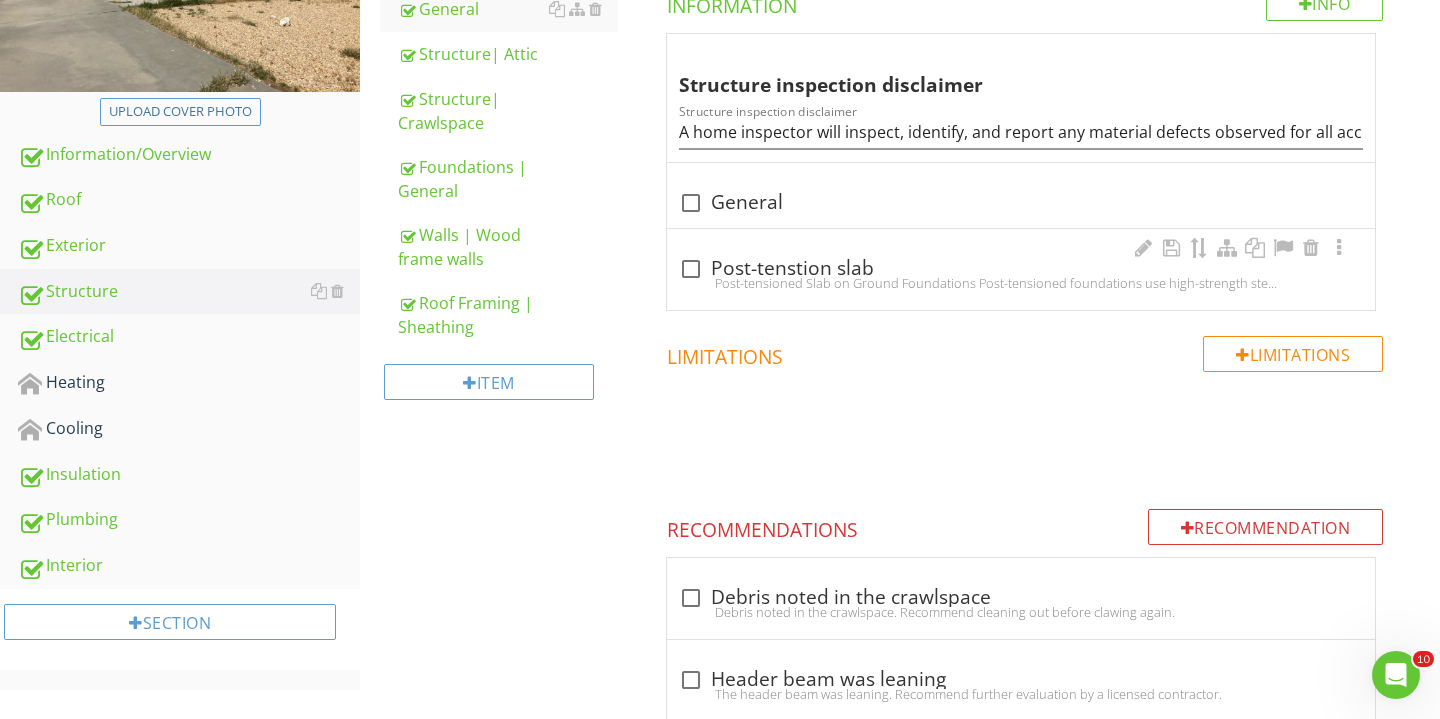 scroll, scrollTop: 224, scrollLeft: 0, axis: vertical 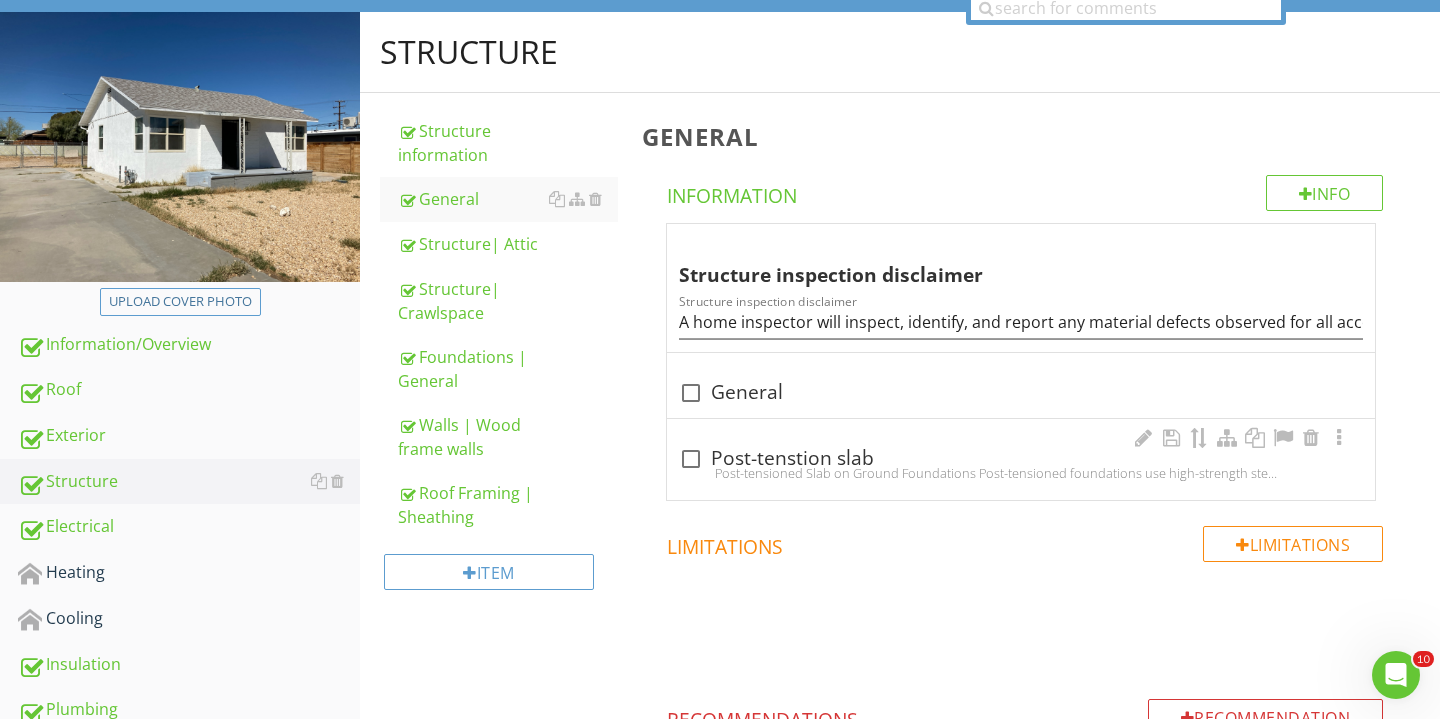 click at bounding box center (691, 459) 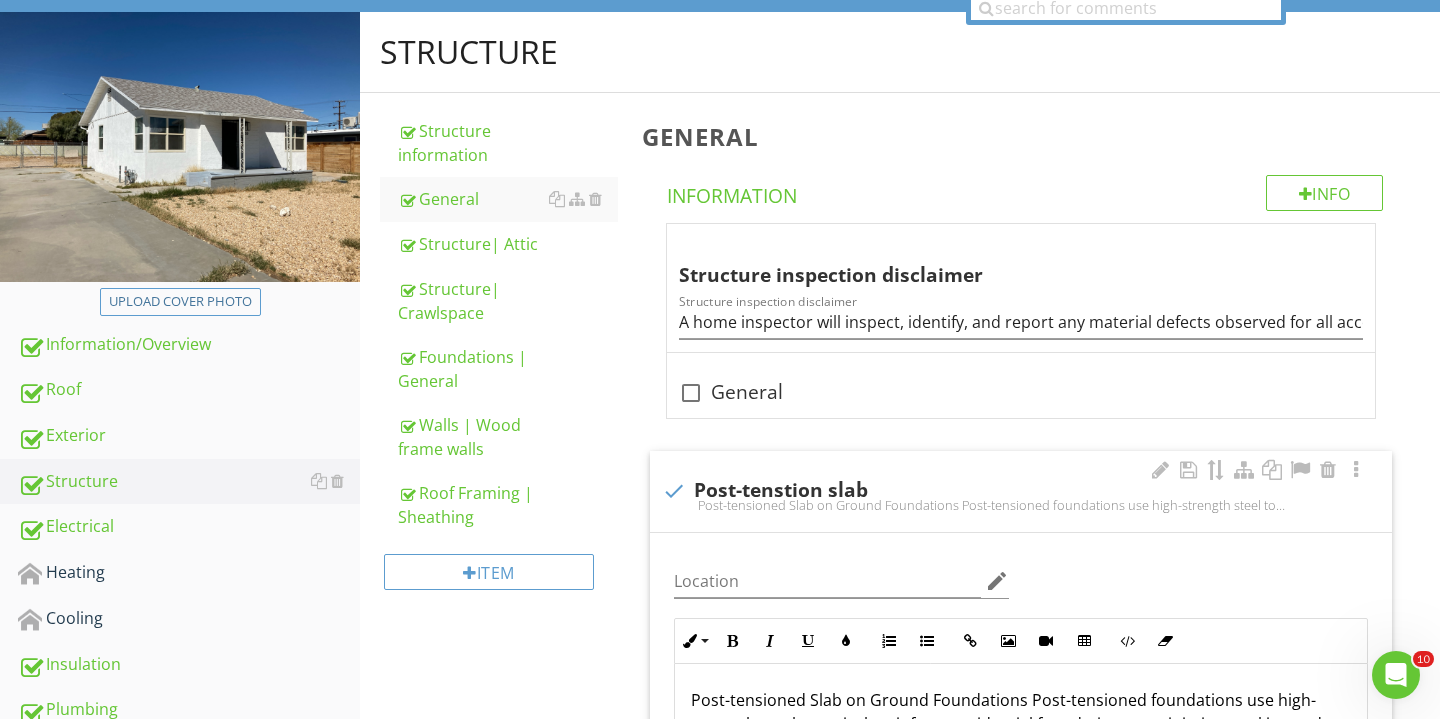 click on "check
Post-tenstion slab
Post-tensioned Slab on Ground Foundations Post-tensioned foundations use high-strength steel to actively reinforce residential foundations to minimize cracking and increase performance." at bounding box center (1021, 491) 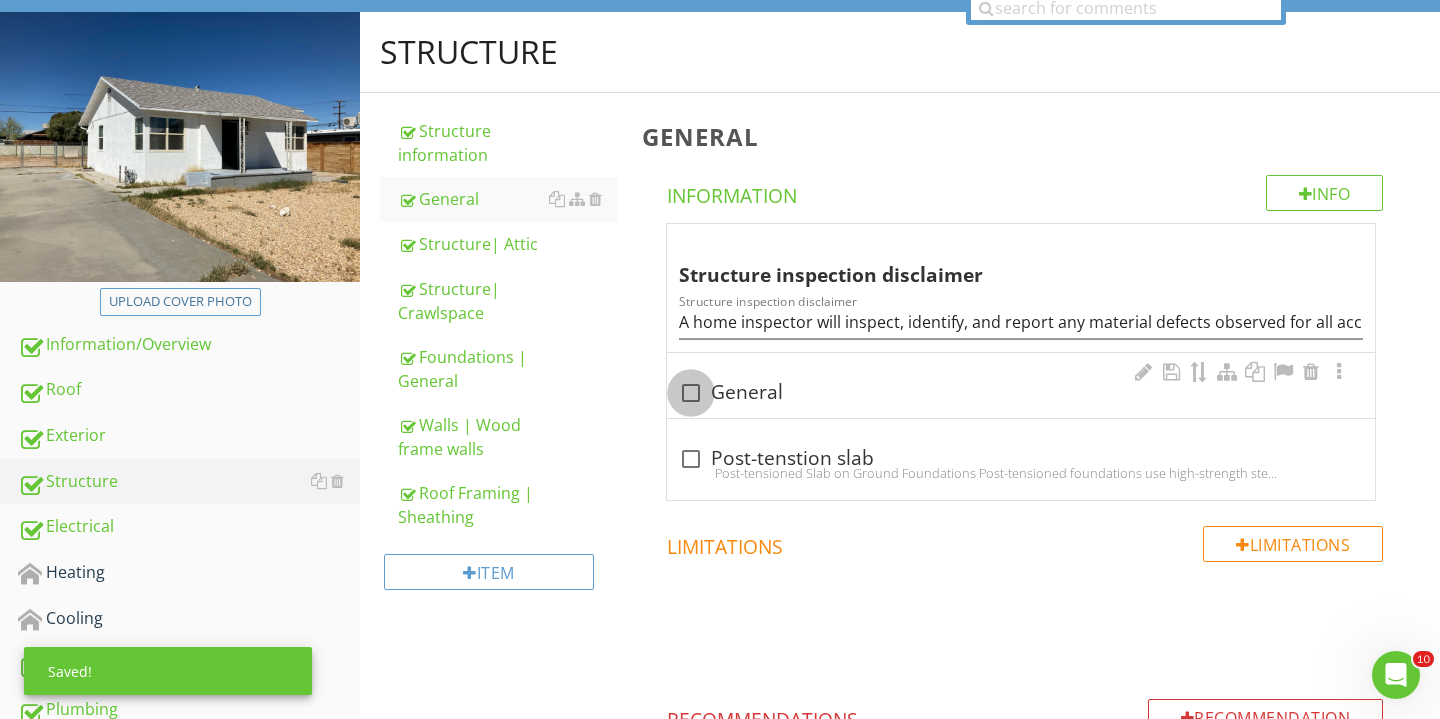 click at bounding box center [691, 393] 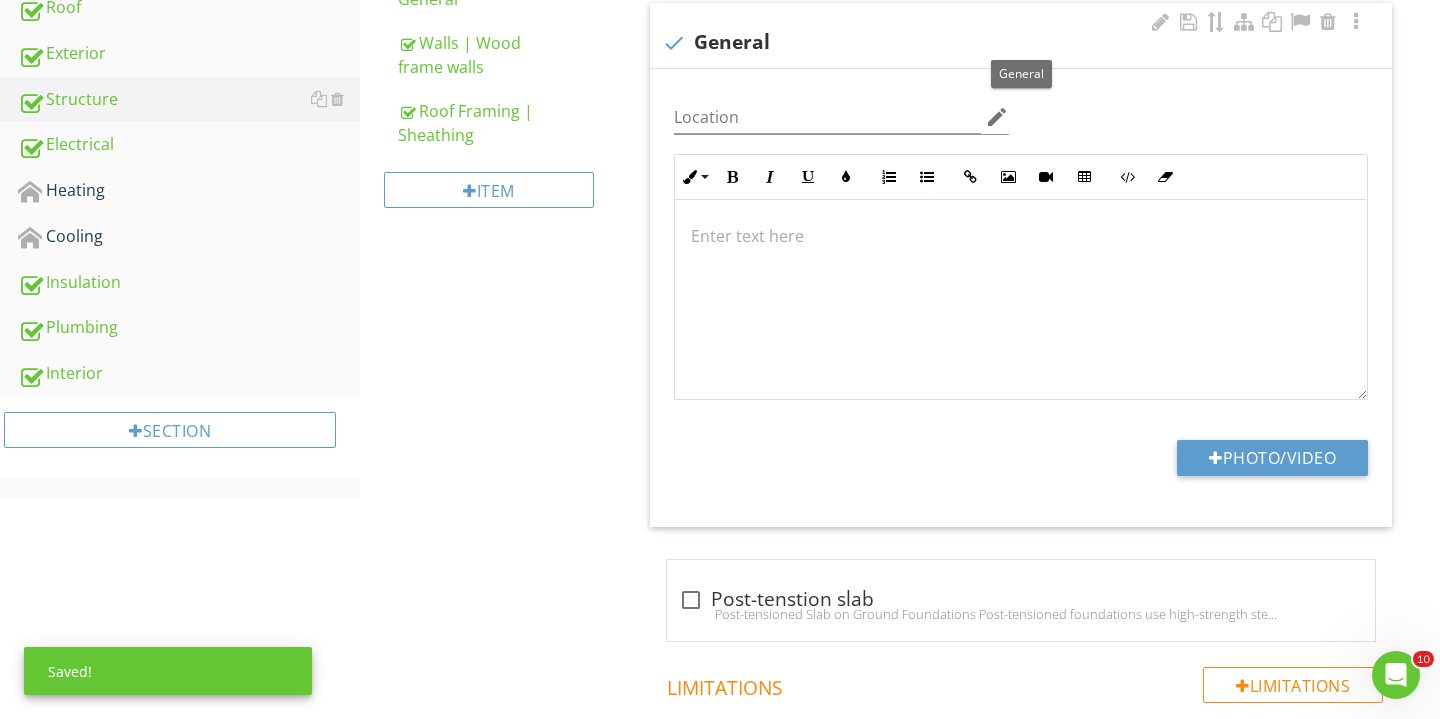 scroll, scrollTop: 607, scrollLeft: 0, axis: vertical 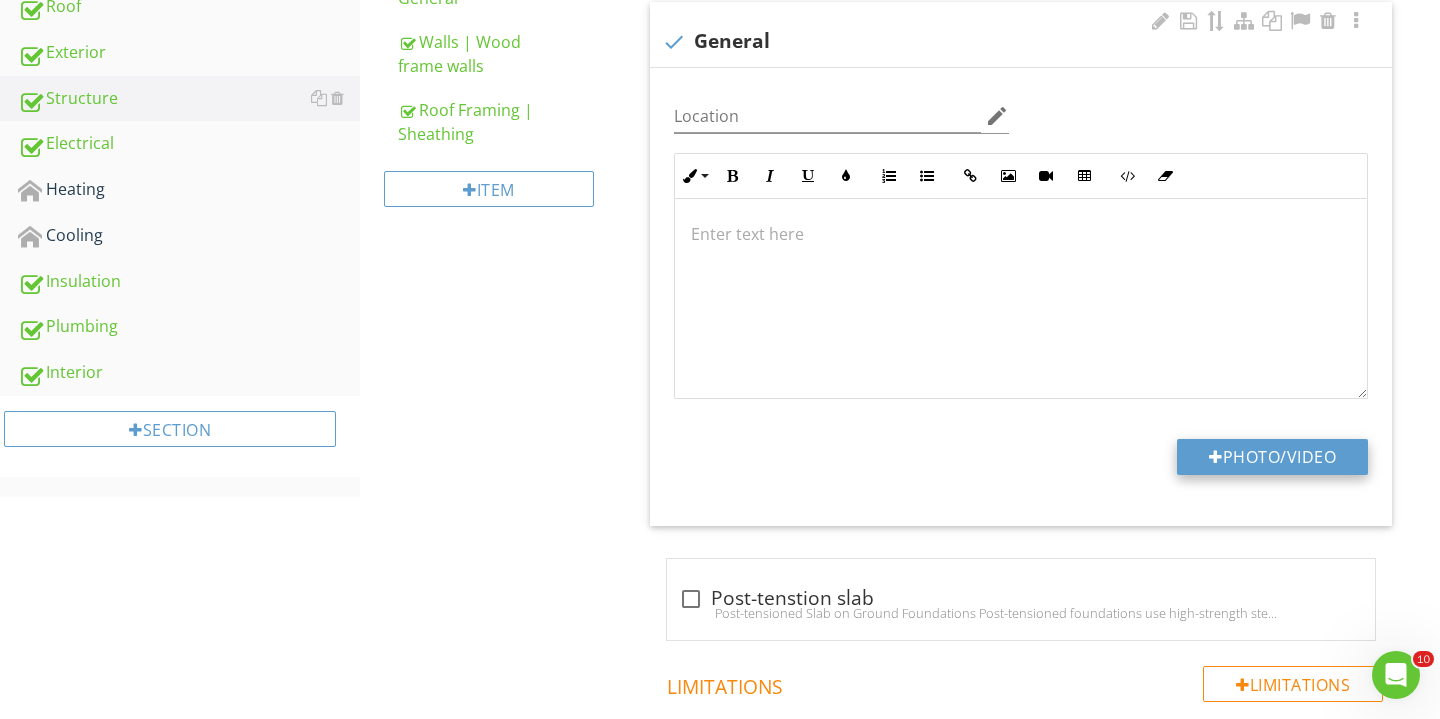 click on "Photo/Video" at bounding box center [1272, 457] 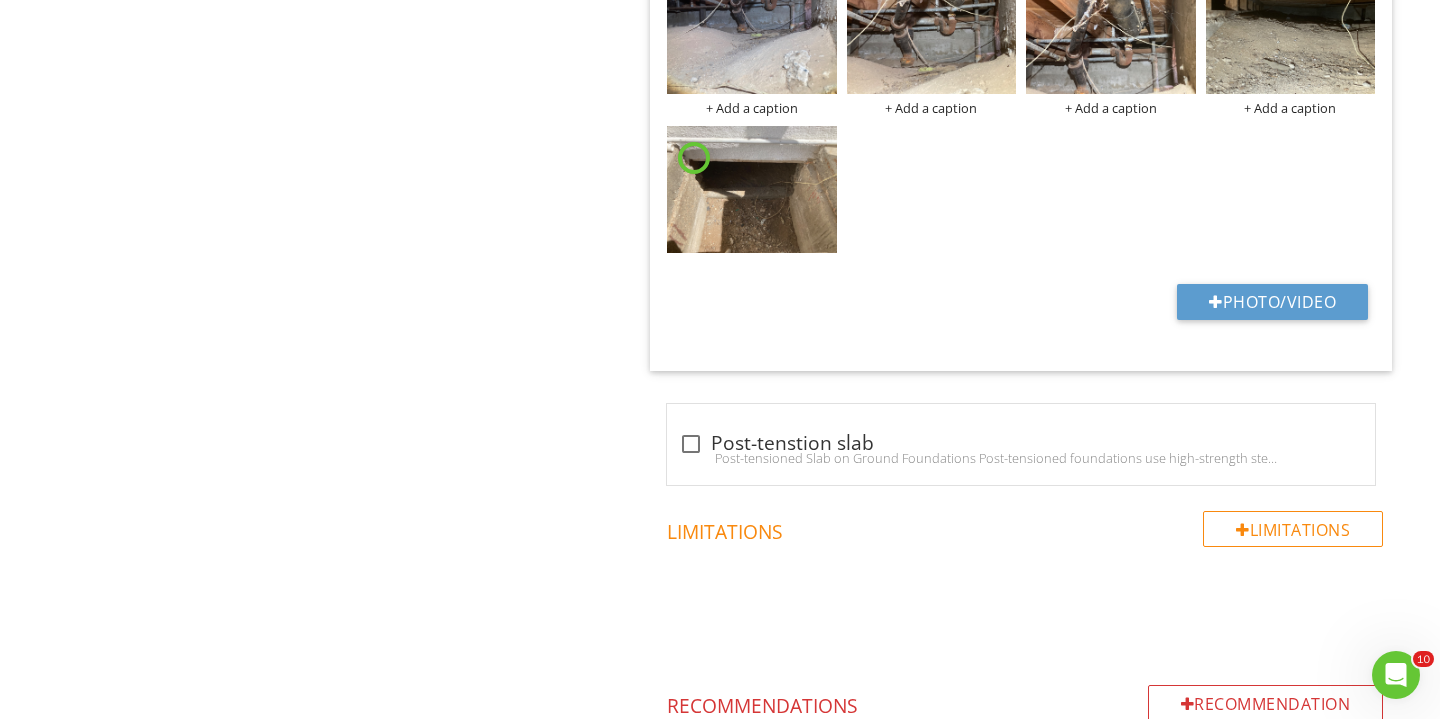 scroll, scrollTop: 1875, scrollLeft: 0, axis: vertical 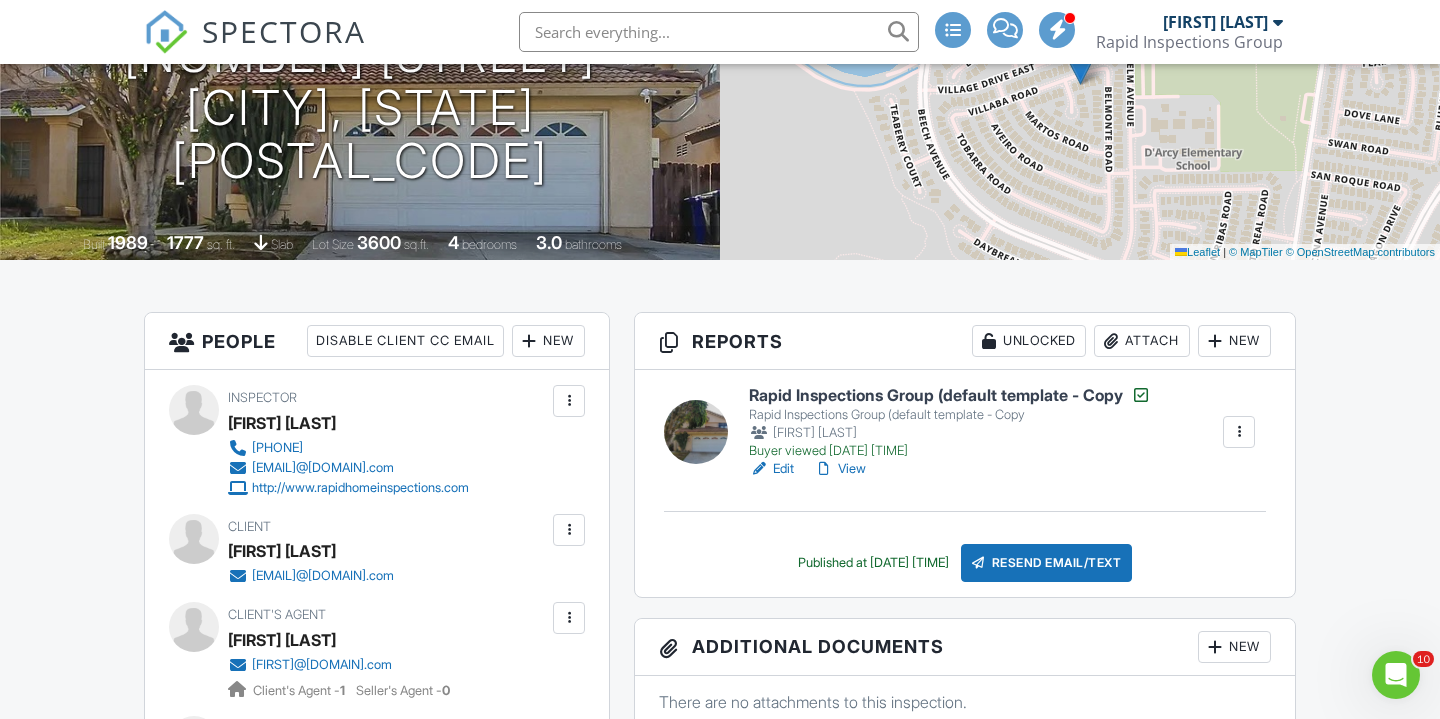 click at bounding box center (696, 432) 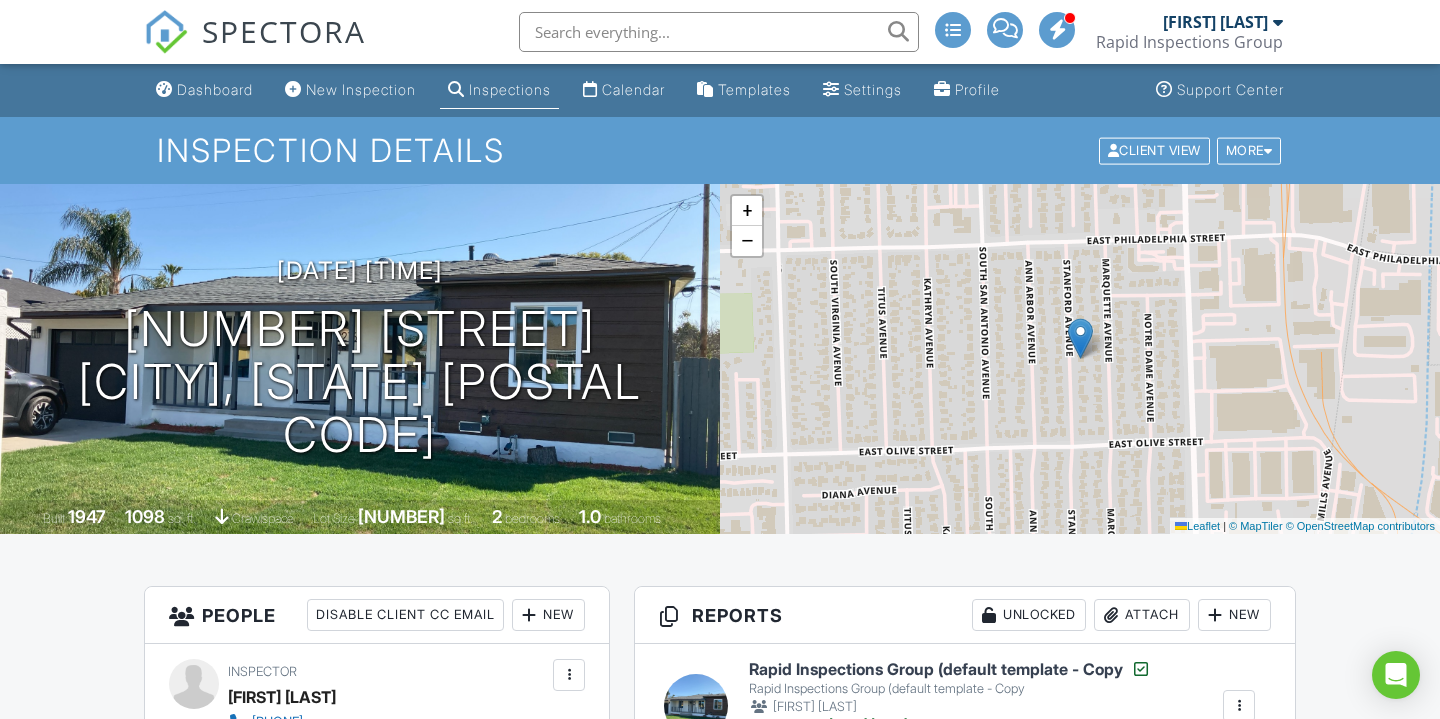 scroll, scrollTop: 0, scrollLeft: 0, axis: both 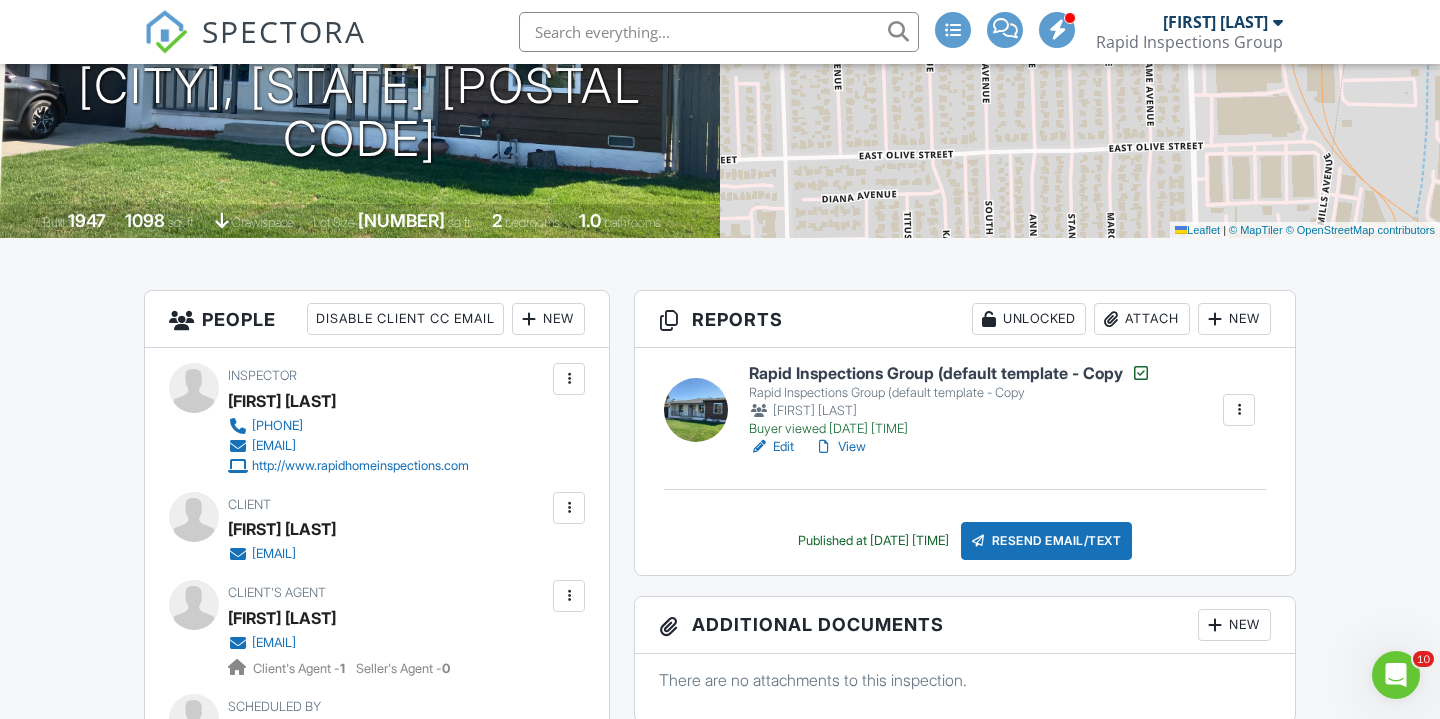 click at bounding box center (696, 410) 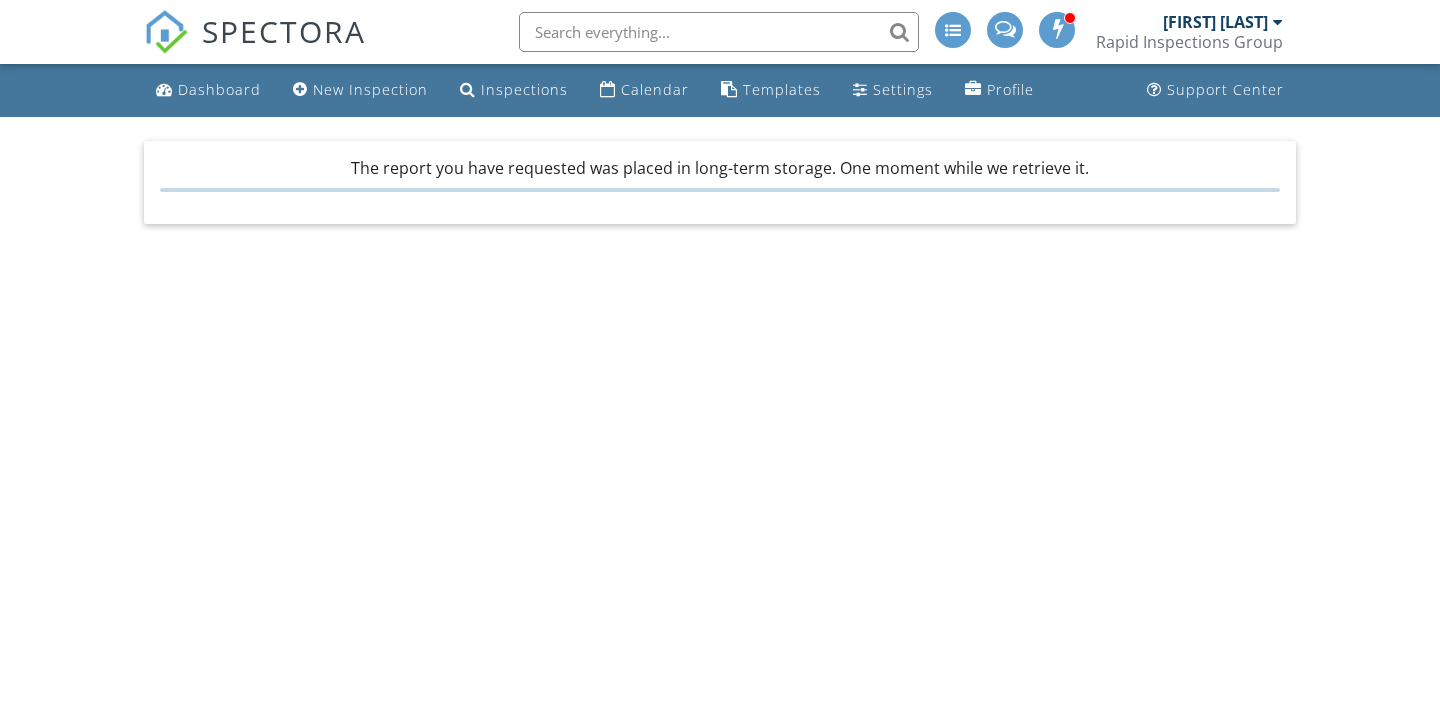 scroll, scrollTop: 0, scrollLeft: 0, axis: both 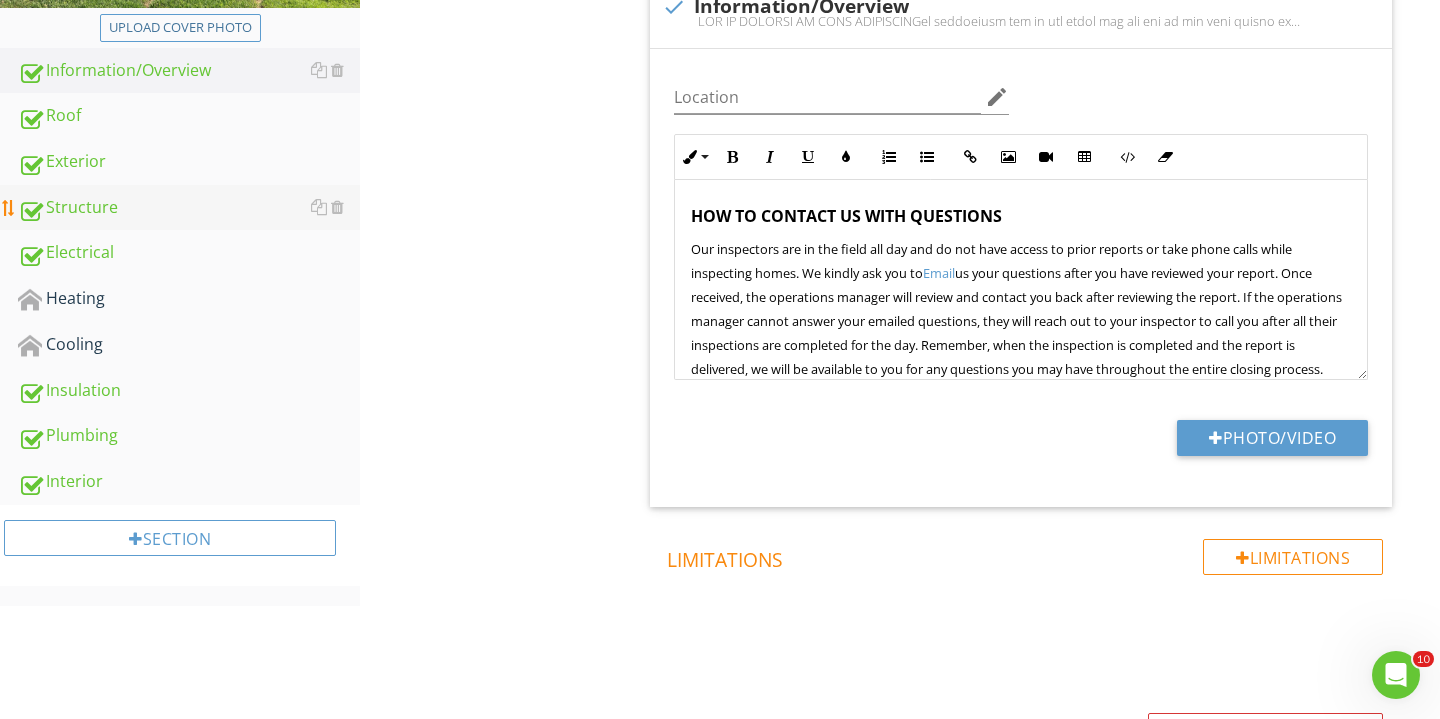 click on "Structure" at bounding box center [189, 208] 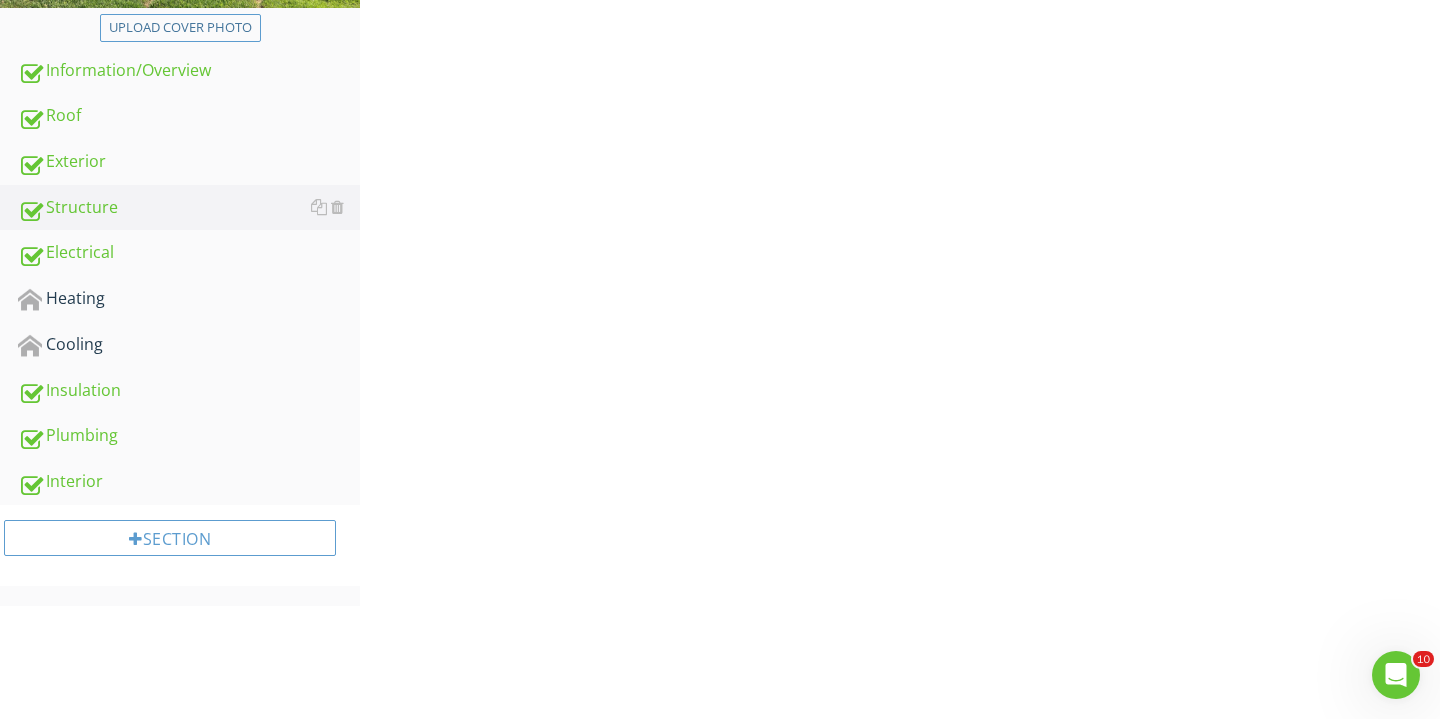 scroll, scrollTop: 190, scrollLeft: 0, axis: vertical 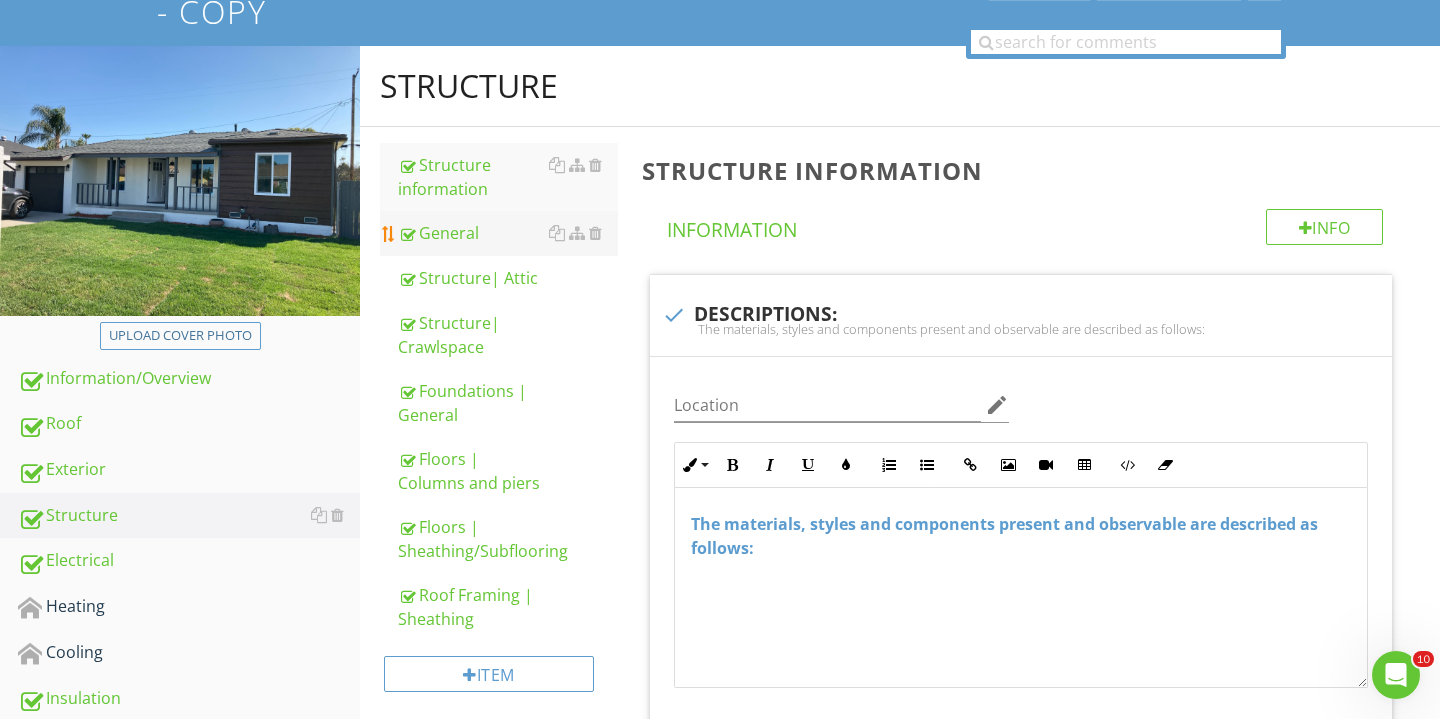 click on "General" at bounding box center [508, 233] 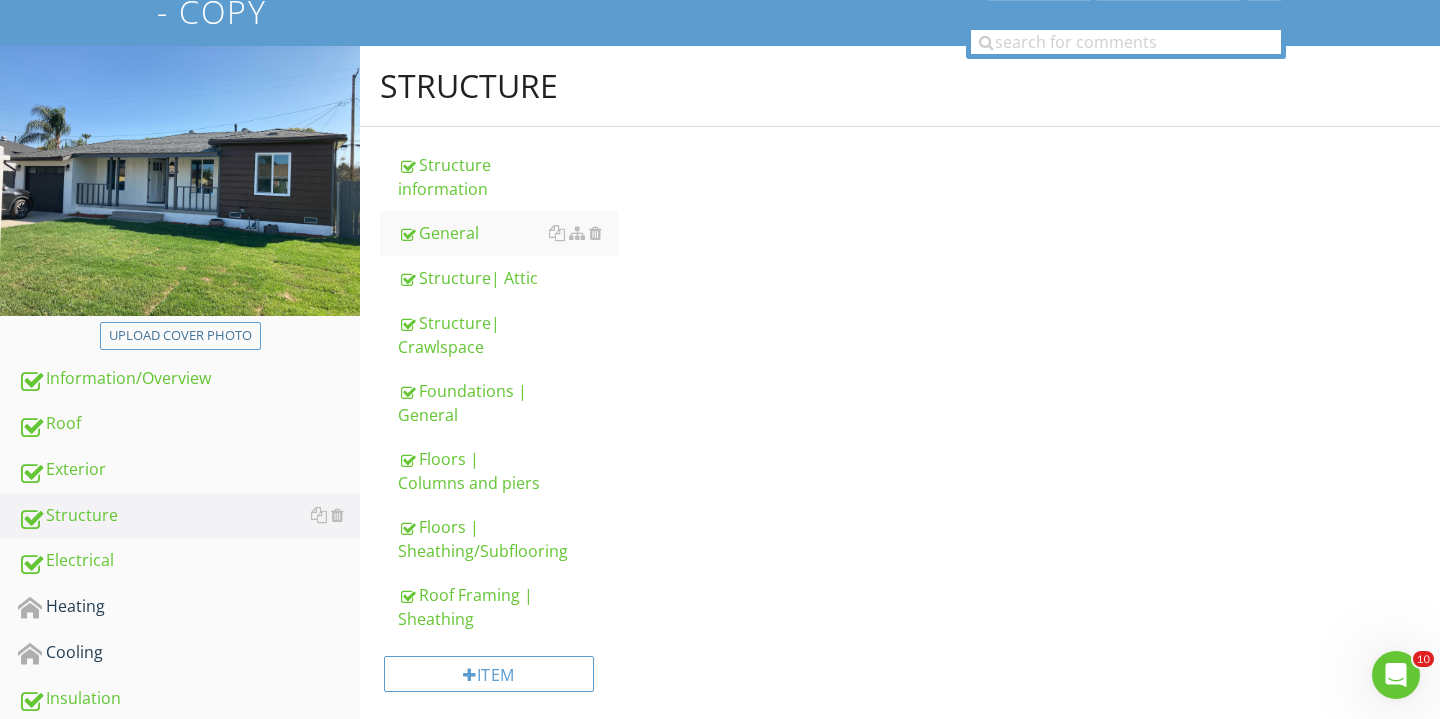 scroll, scrollTop: 275, scrollLeft: 0, axis: vertical 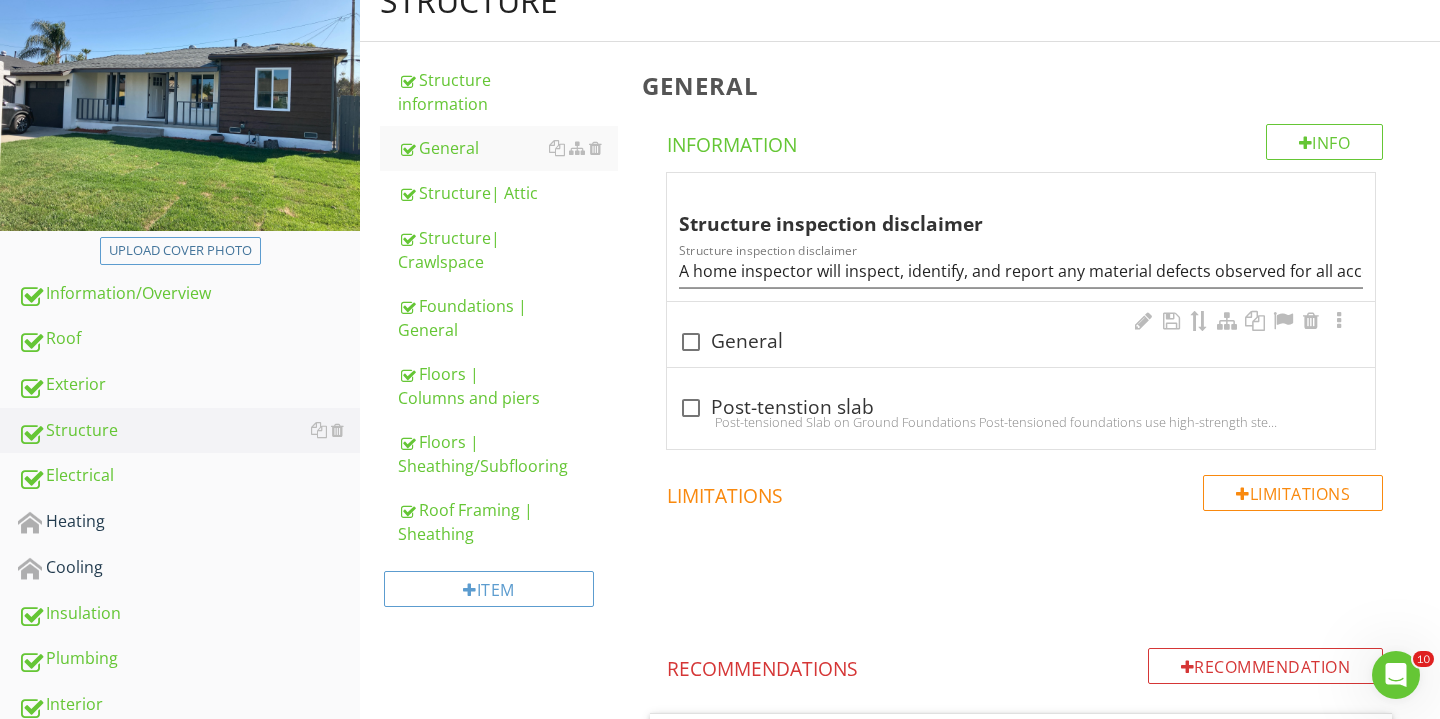 click at bounding box center [691, 342] 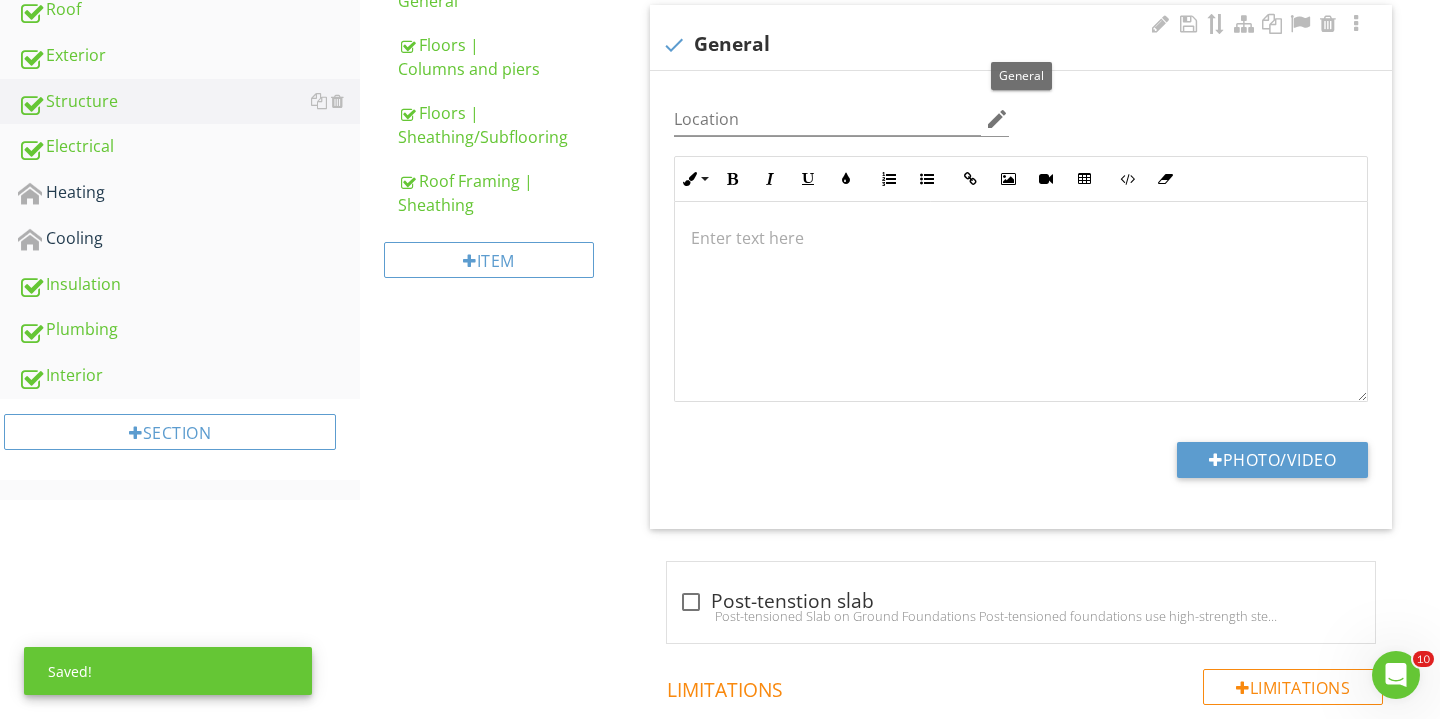 scroll, scrollTop: 647, scrollLeft: 0, axis: vertical 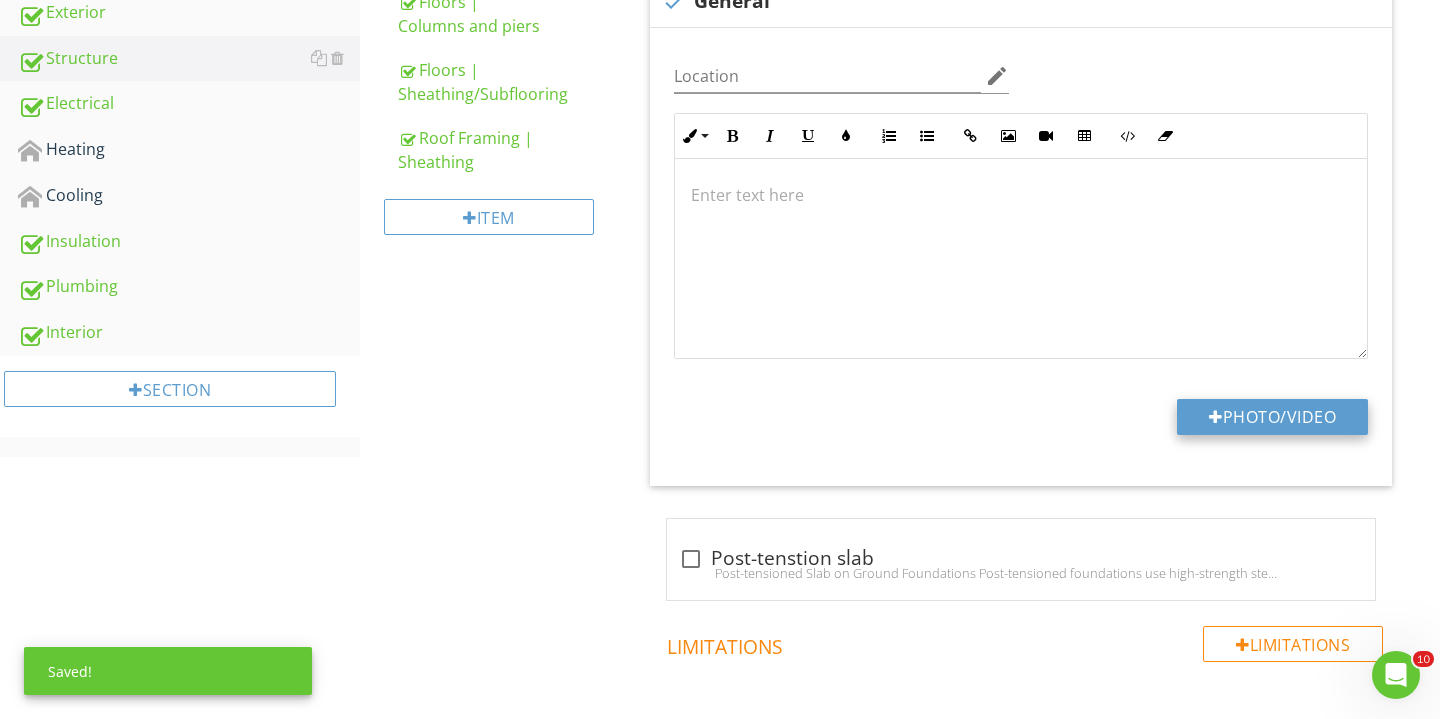 click on "Photo/Video" at bounding box center (1272, 417) 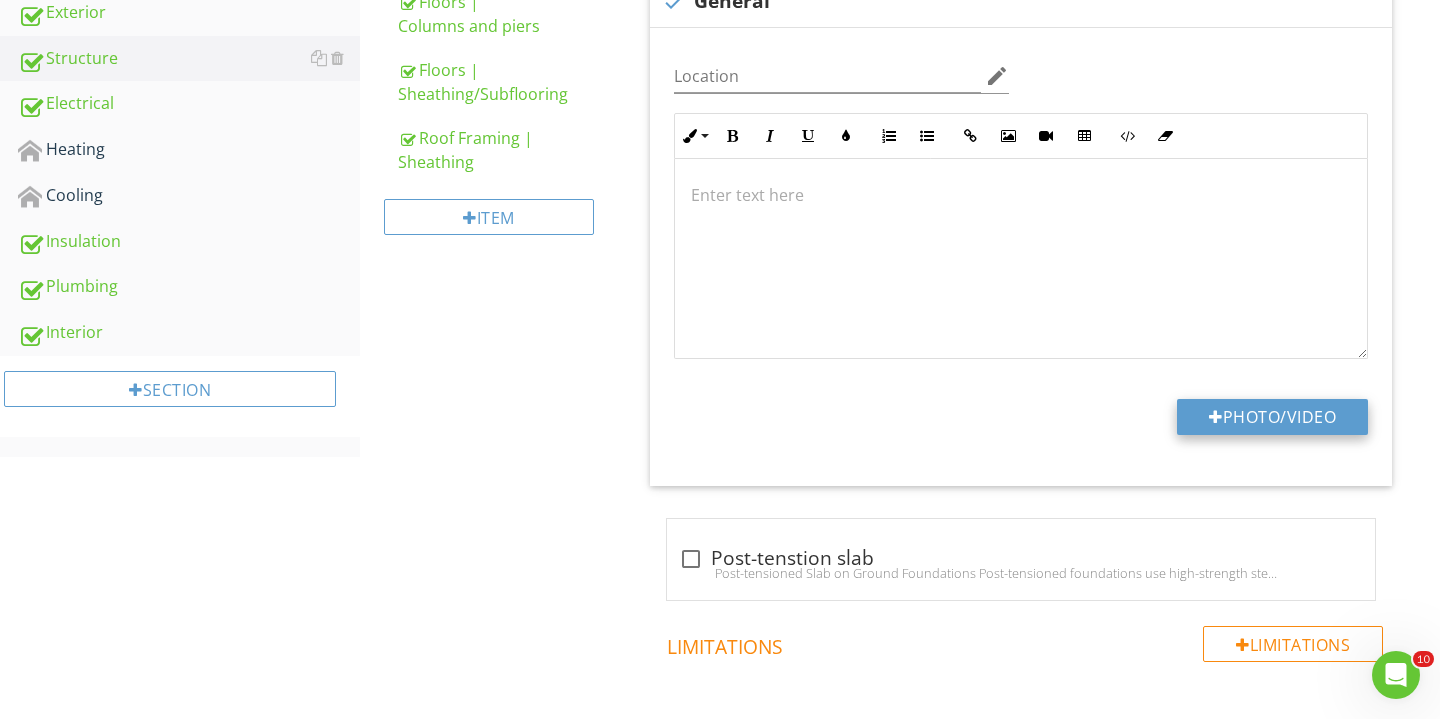 type on "[PATH]" 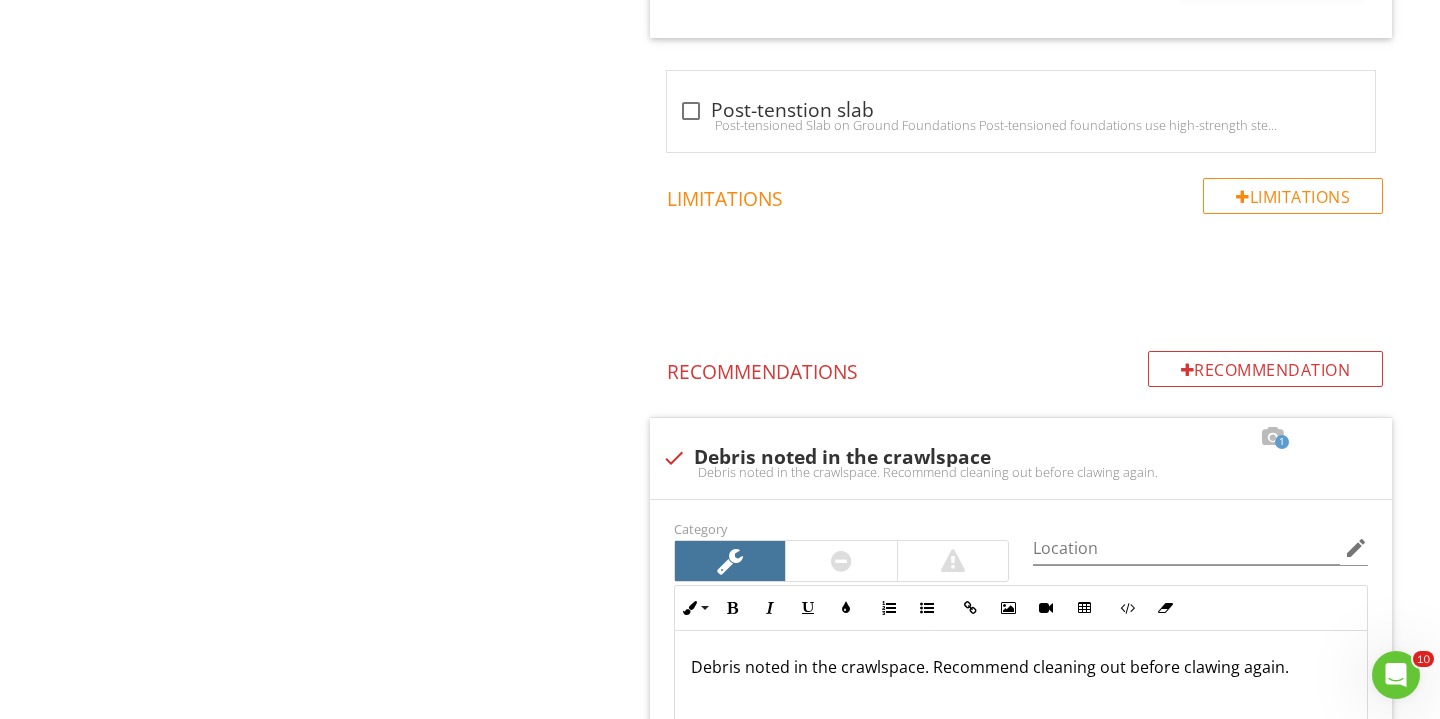 scroll, scrollTop: 1890, scrollLeft: 0, axis: vertical 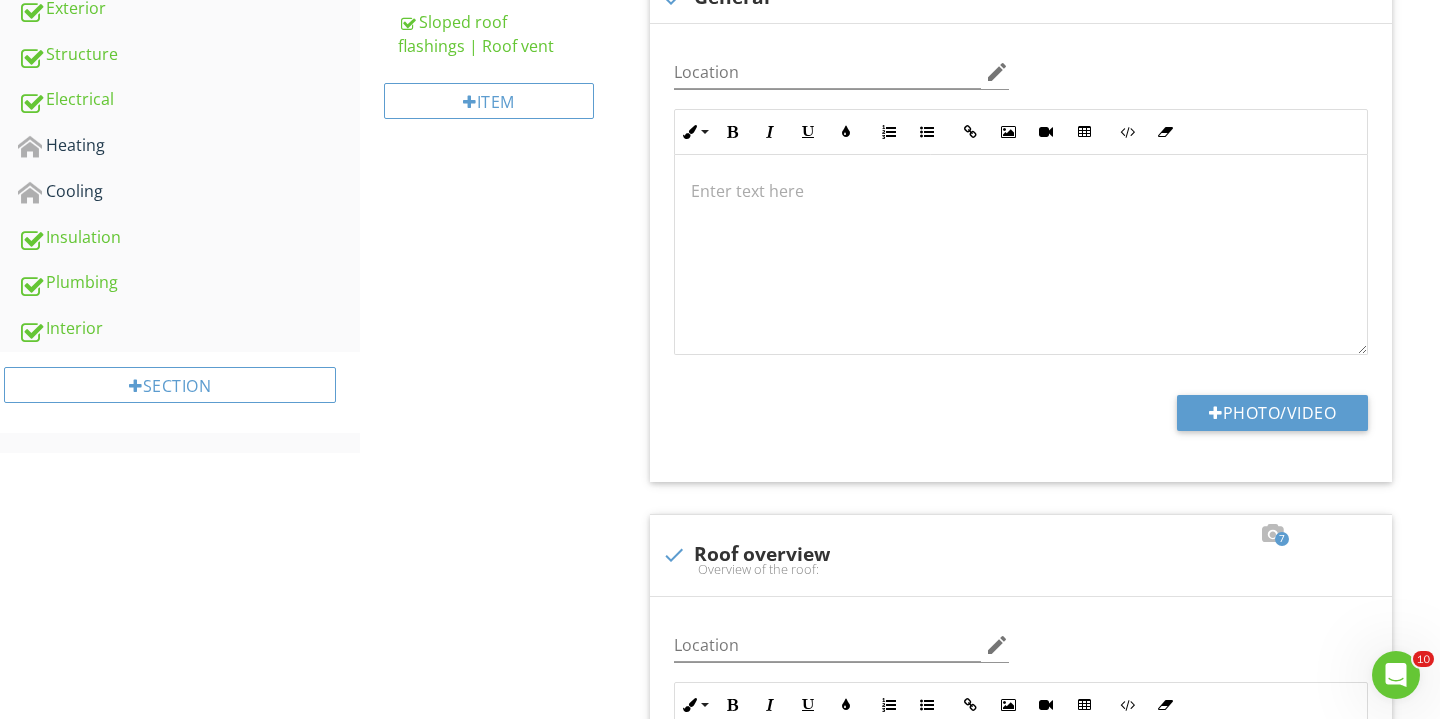 type on "C:\fakepath\IMG_5109.JPG" 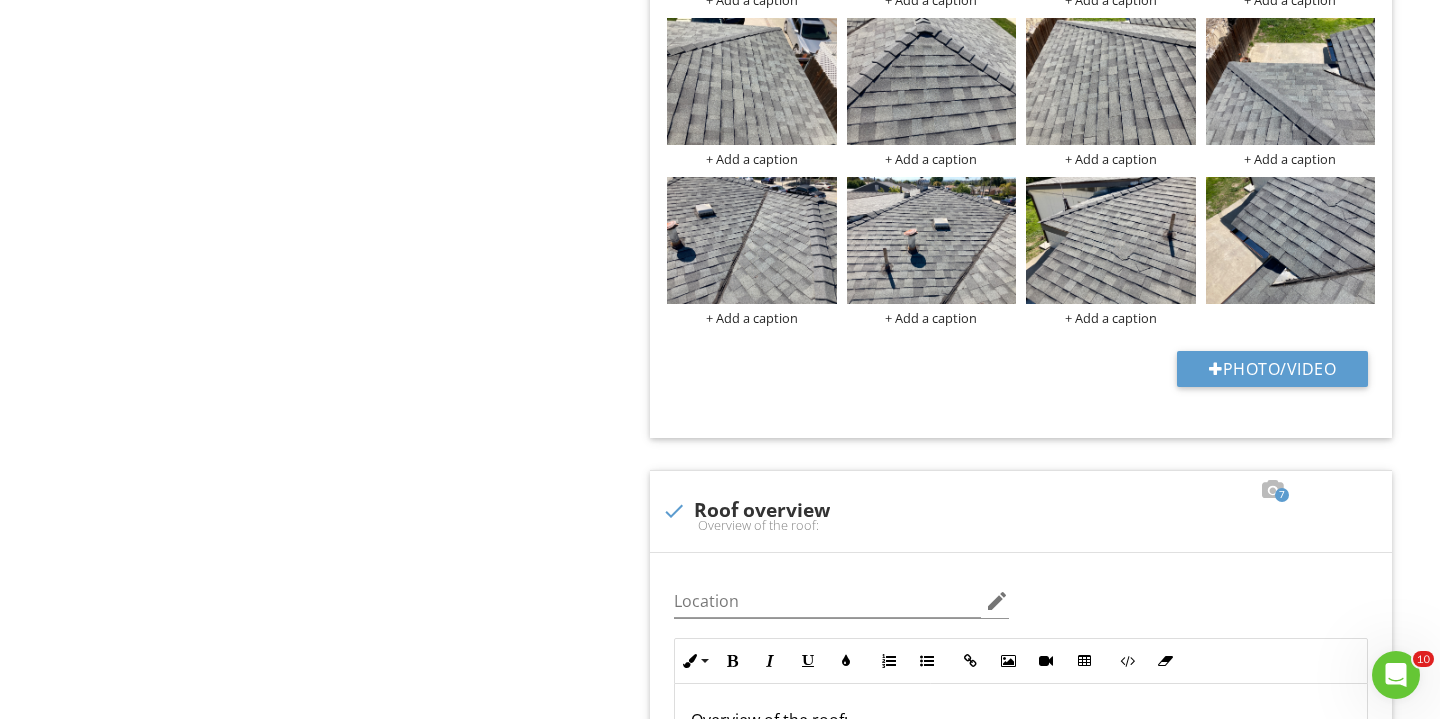 scroll, scrollTop: 1290, scrollLeft: 0, axis: vertical 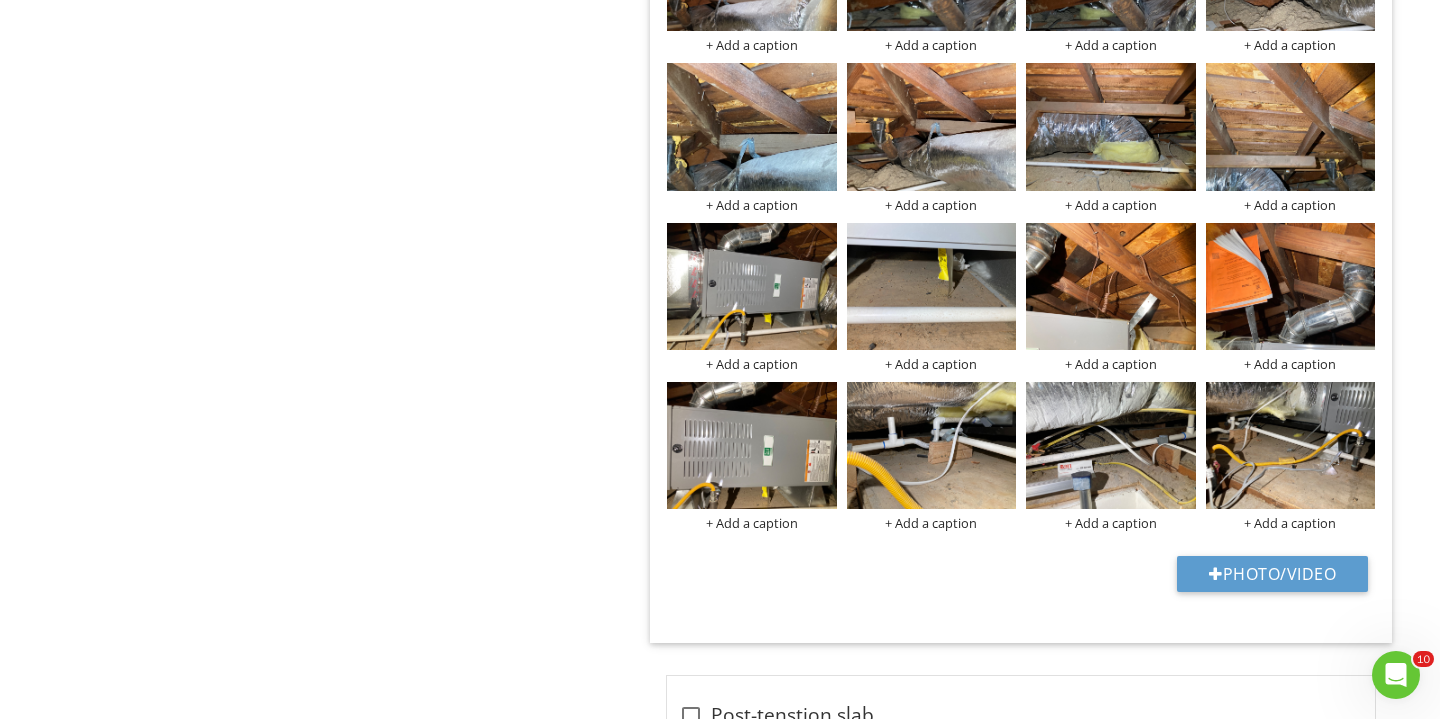 type on "C:\fakepath\IMG_5204.JPG" 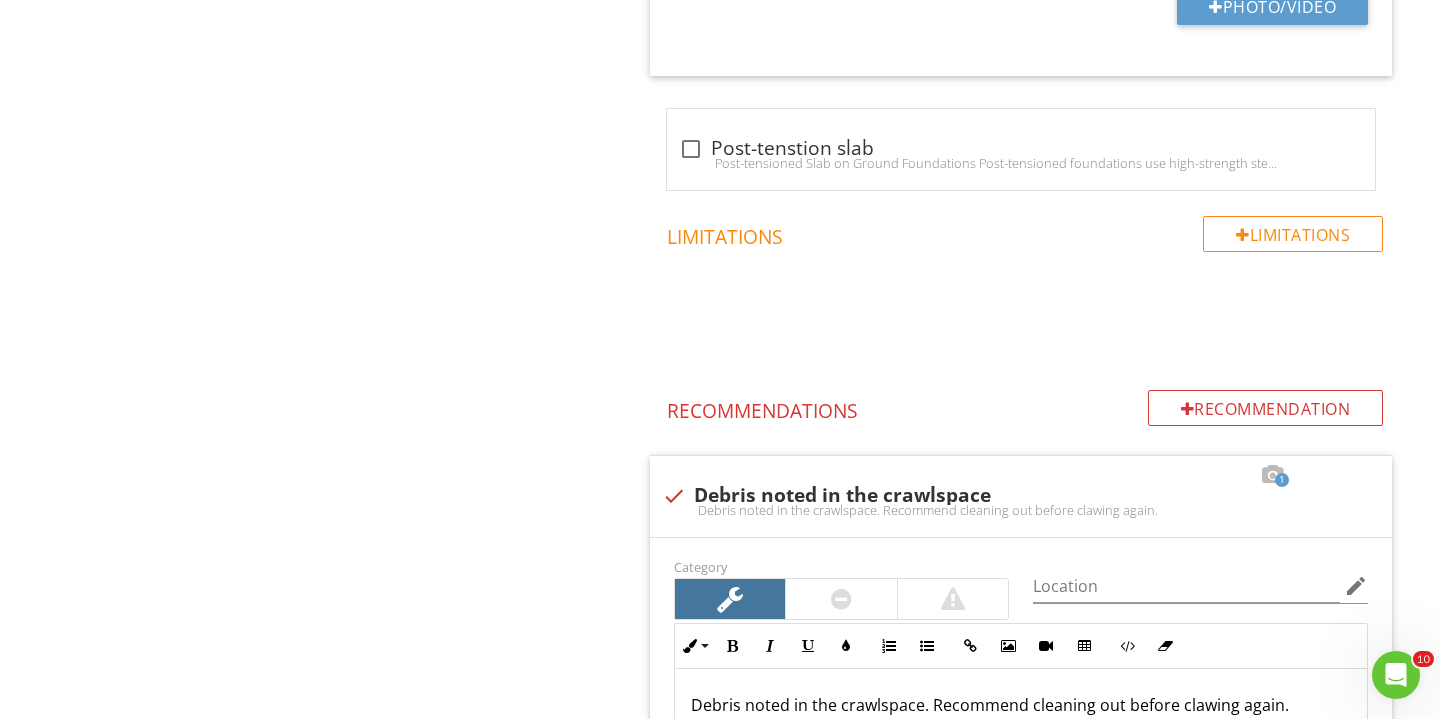 scroll, scrollTop: 3444, scrollLeft: 0, axis: vertical 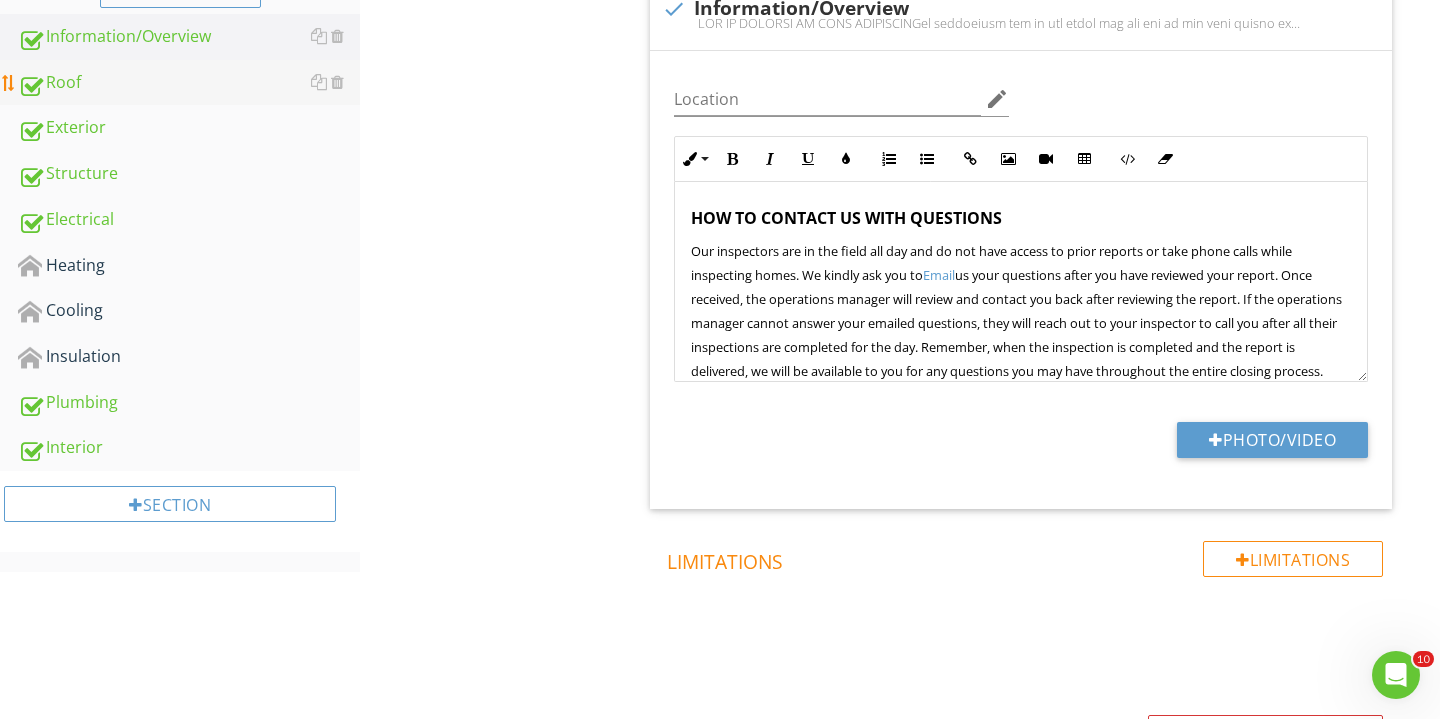 click on "Roof" at bounding box center (189, 83) 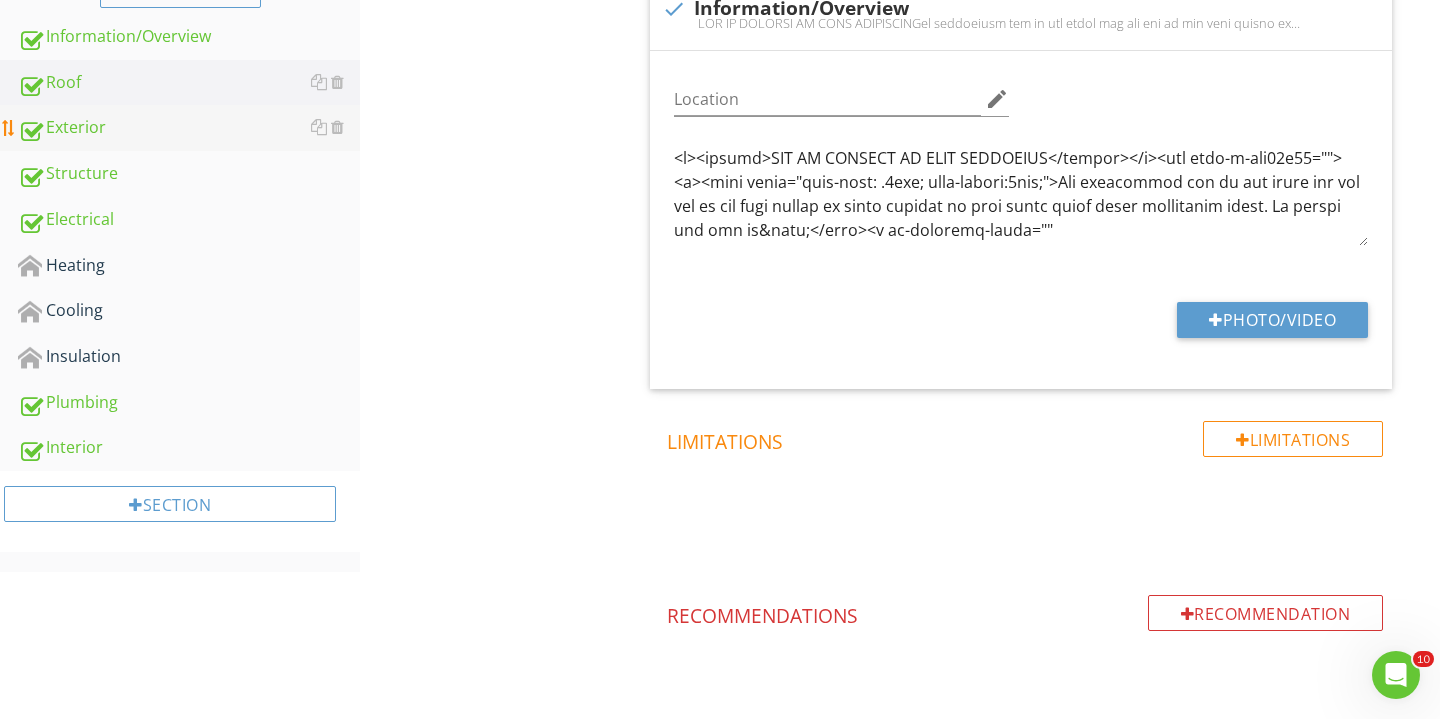 click on "Exterior" at bounding box center (189, 128) 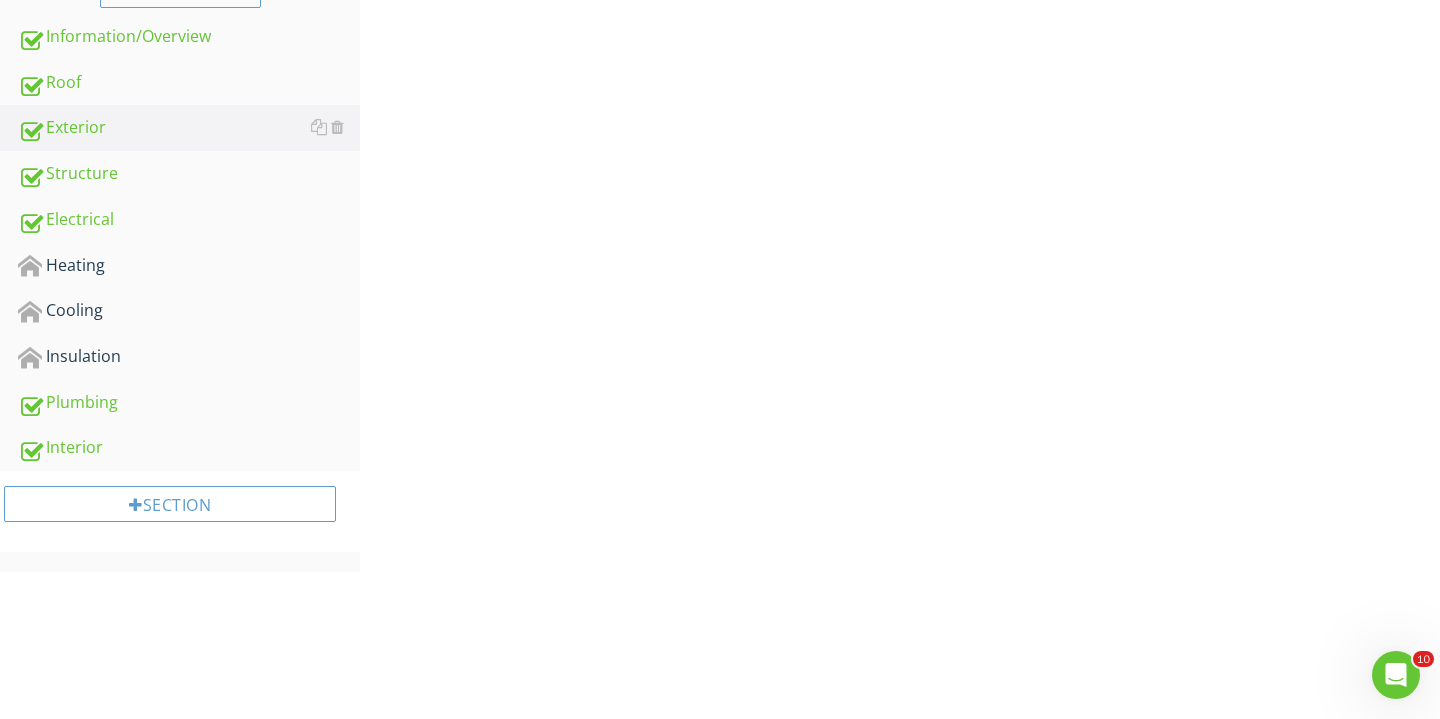 scroll, scrollTop: 0, scrollLeft: 0, axis: both 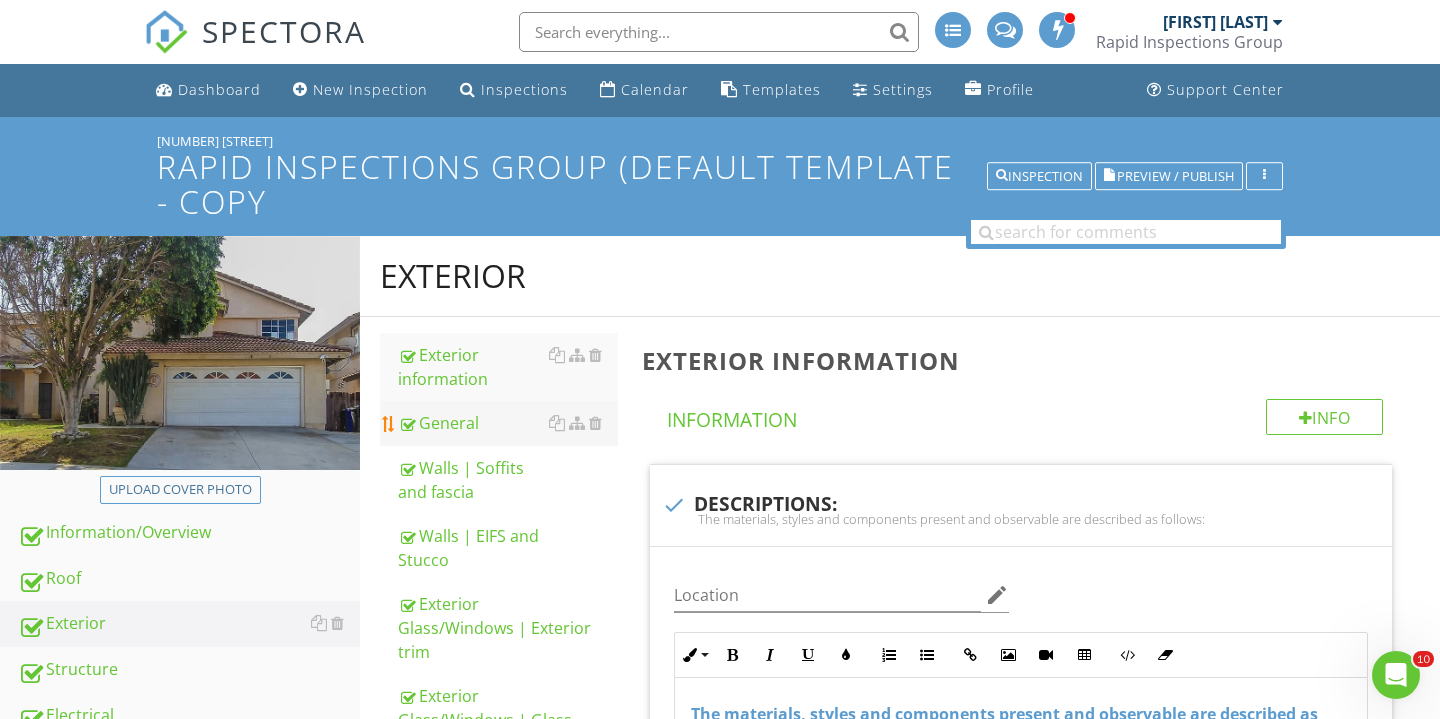 click on "General" at bounding box center (508, 423) 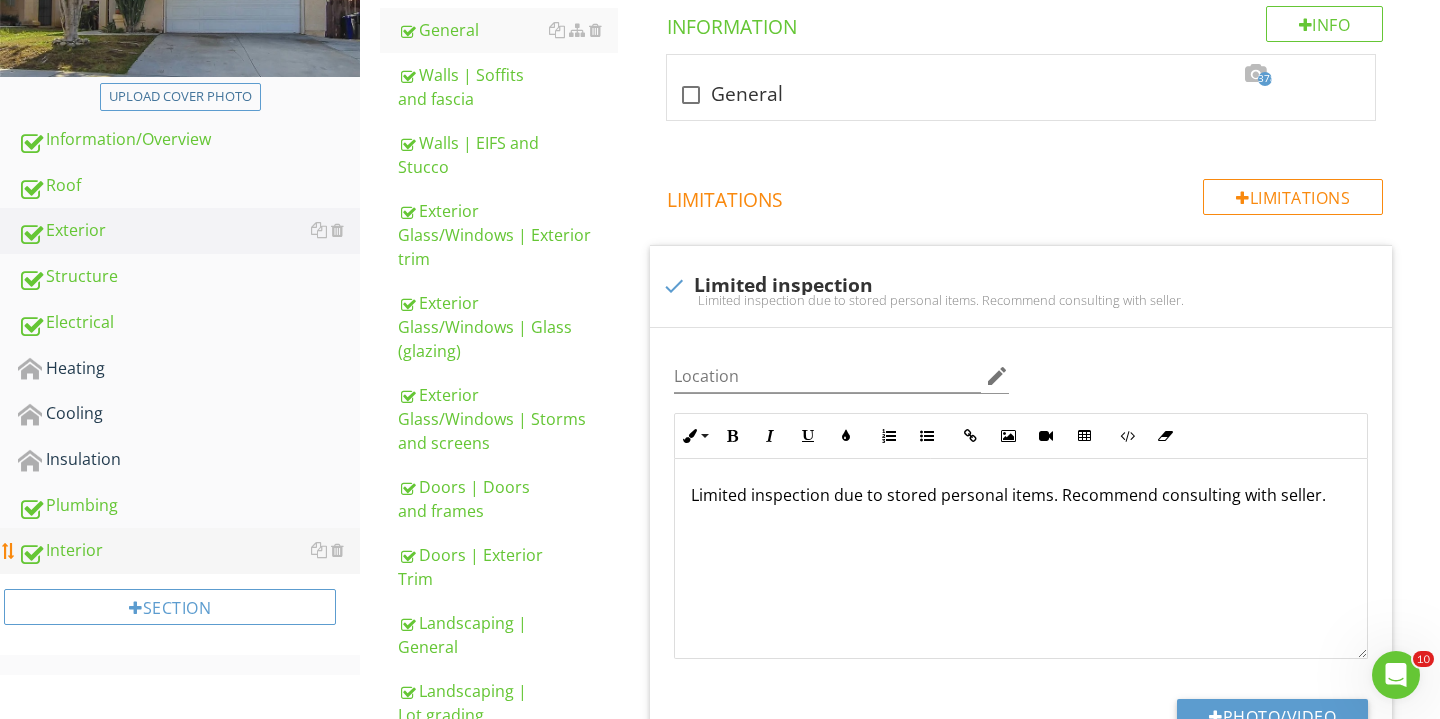 scroll, scrollTop: 405, scrollLeft: 0, axis: vertical 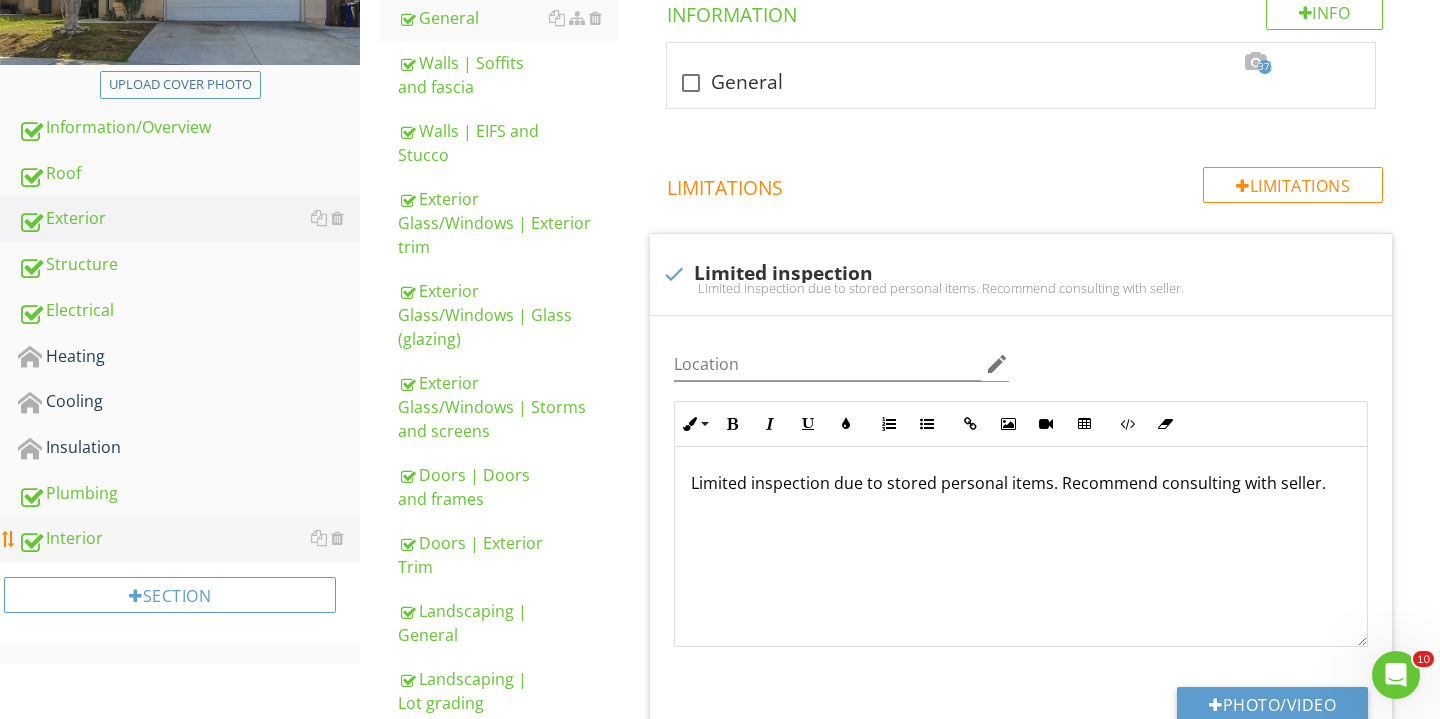 click on "Interior" at bounding box center (189, 539) 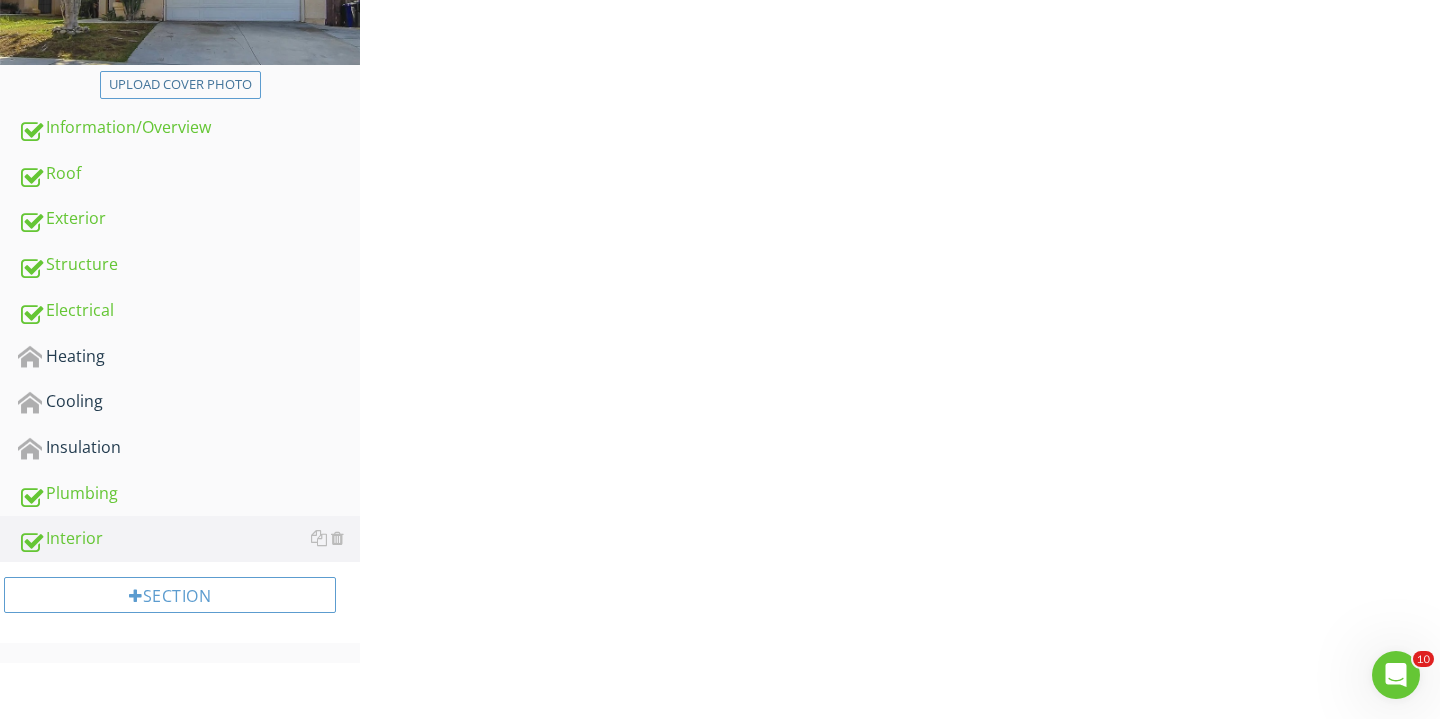 scroll, scrollTop: 331, scrollLeft: 0, axis: vertical 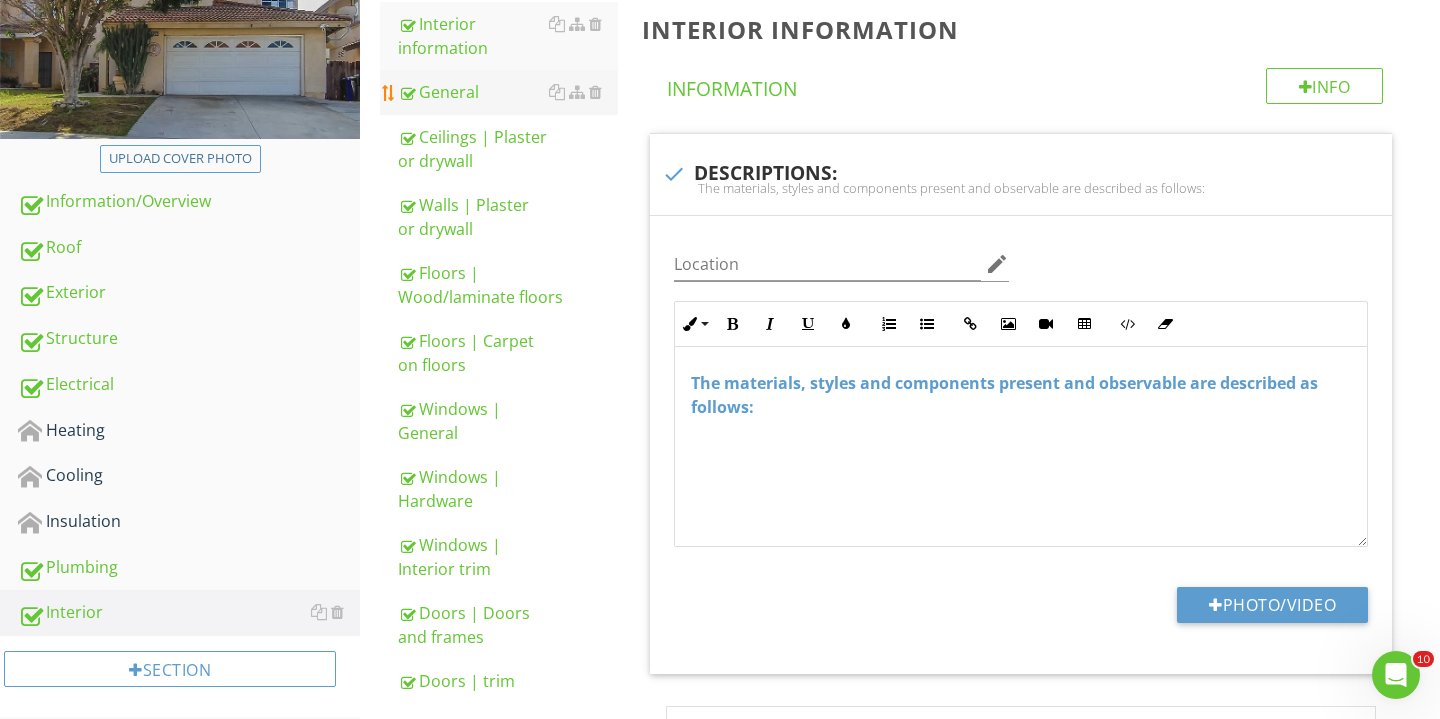click on "General" at bounding box center (508, 92) 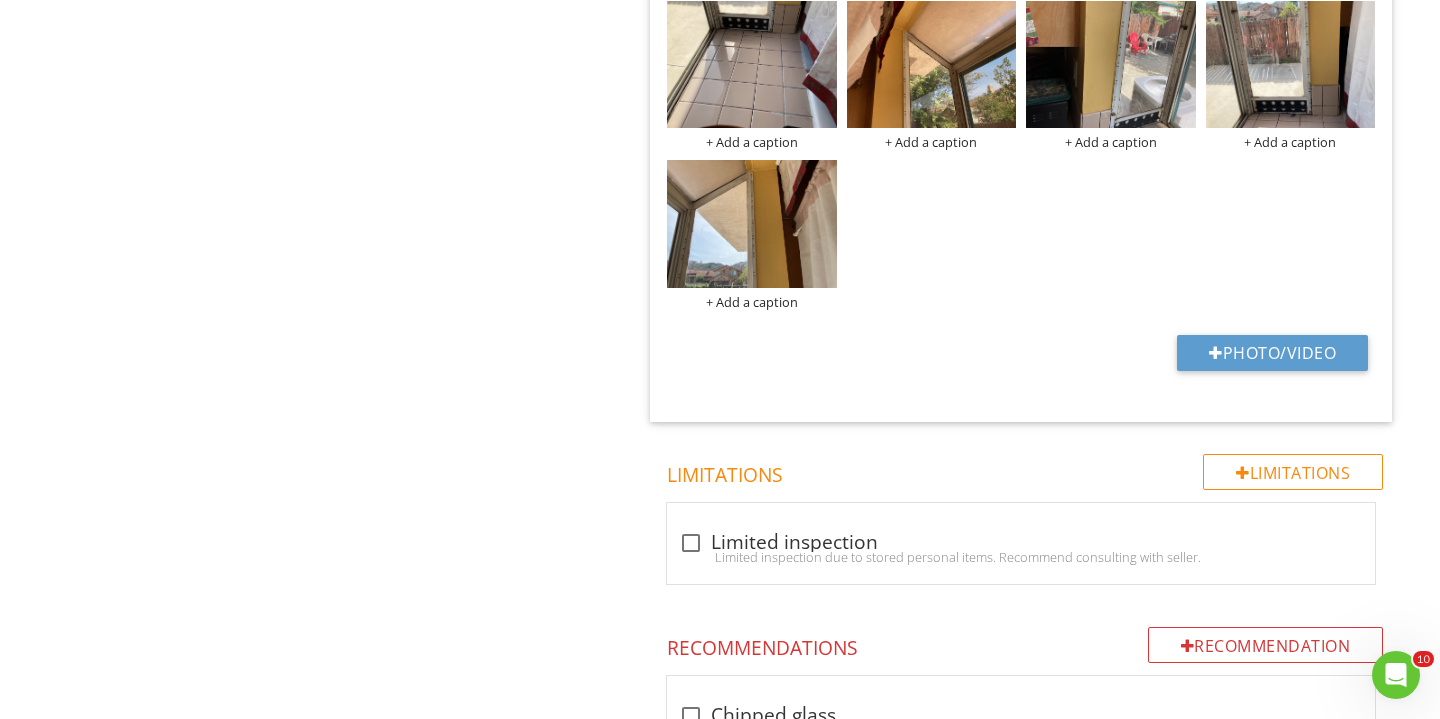 scroll, scrollTop: 1994, scrollLeft: 0, axis: vertical 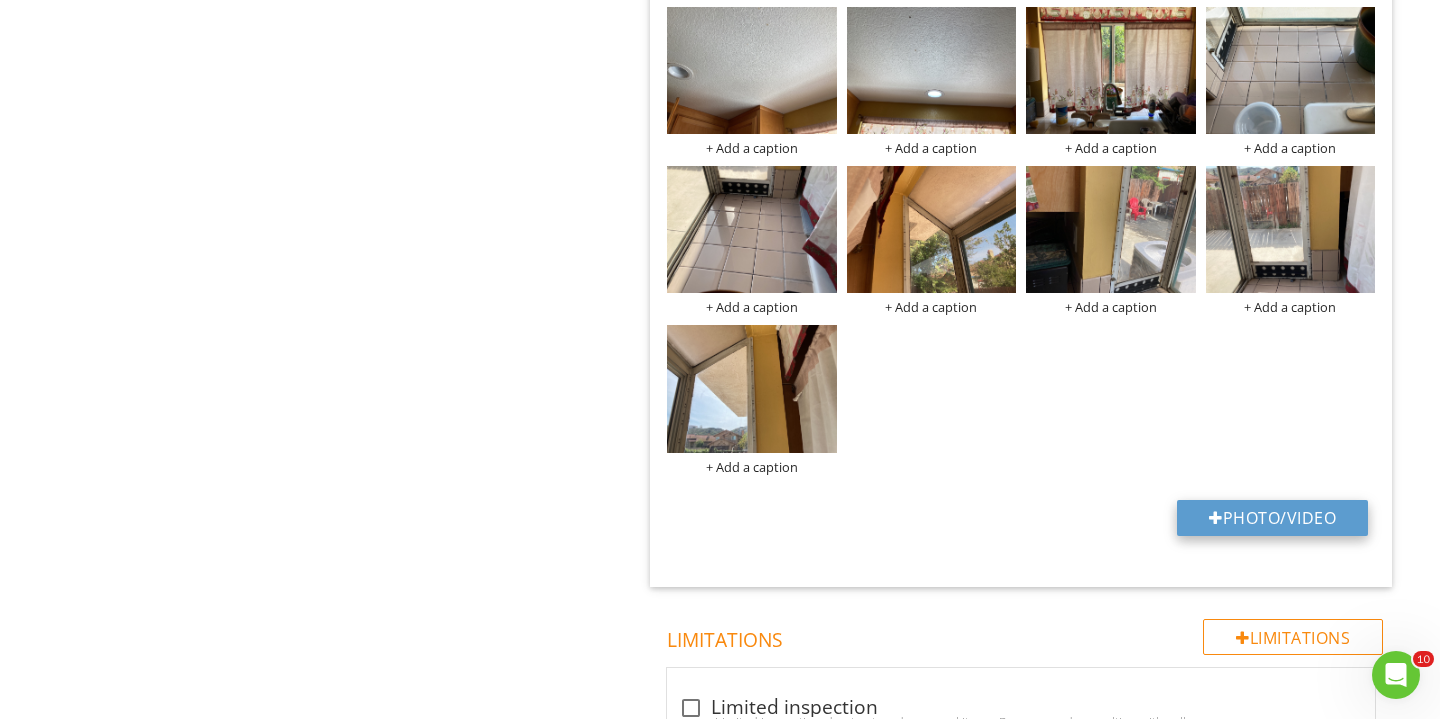 click on "Photo/Video" at bounding box center (1272, 518) 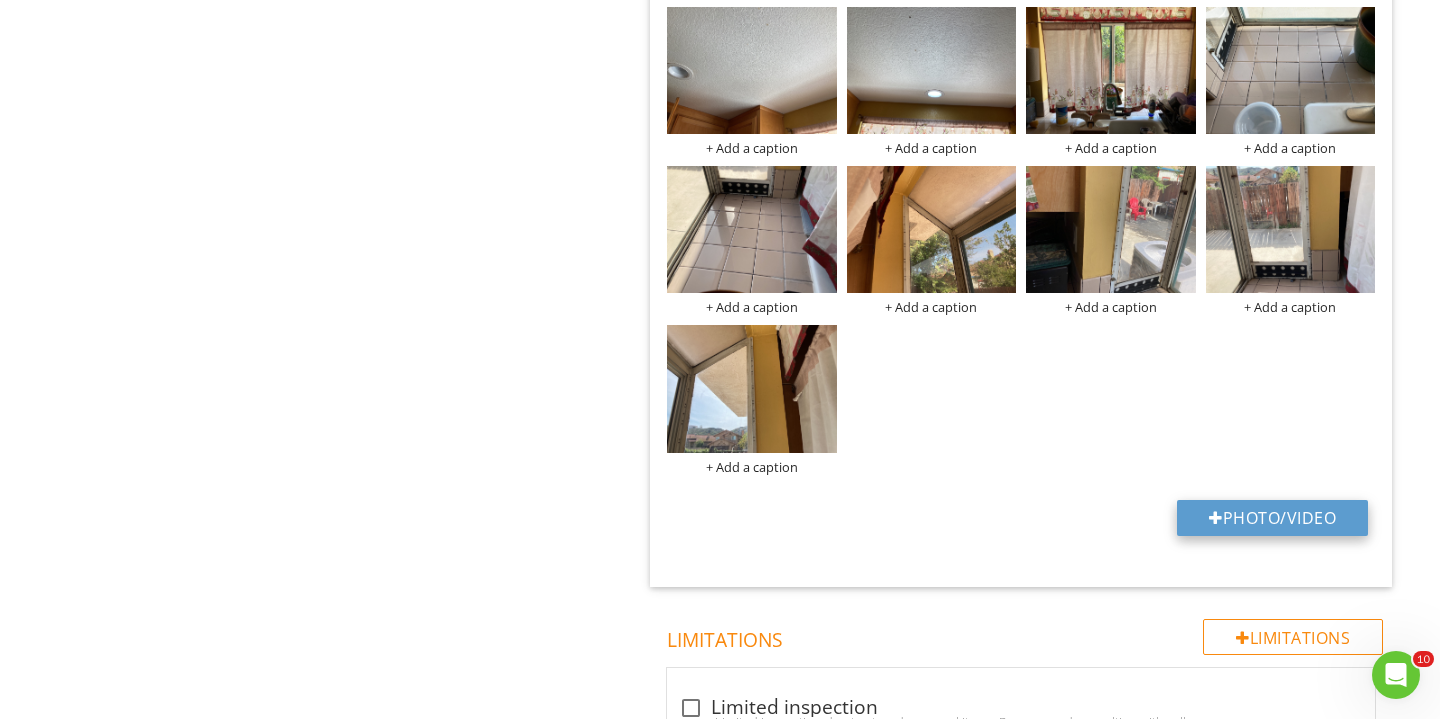 type on "C:\fakepath\IMG_5821 2.JPG" 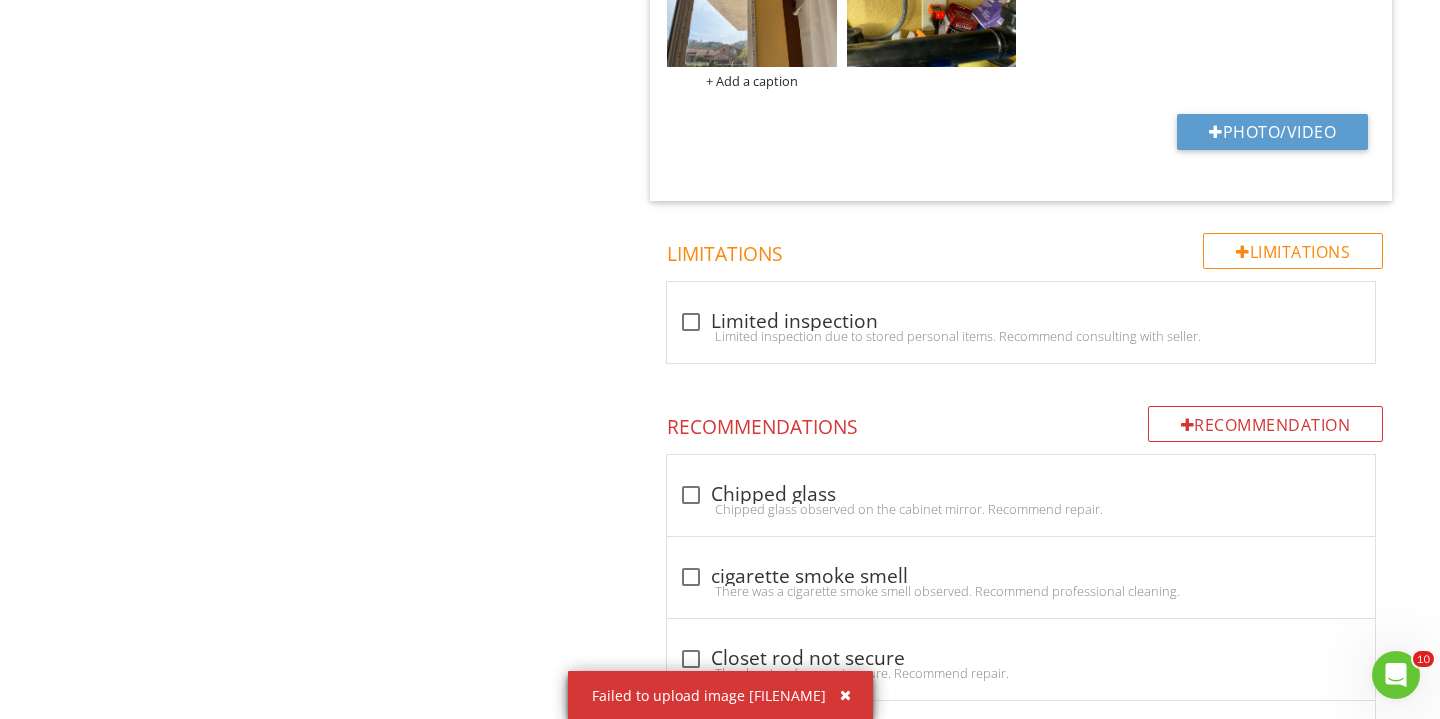 scroll, scrollTop: 1996, scrollLeft: 0, axis: vertical 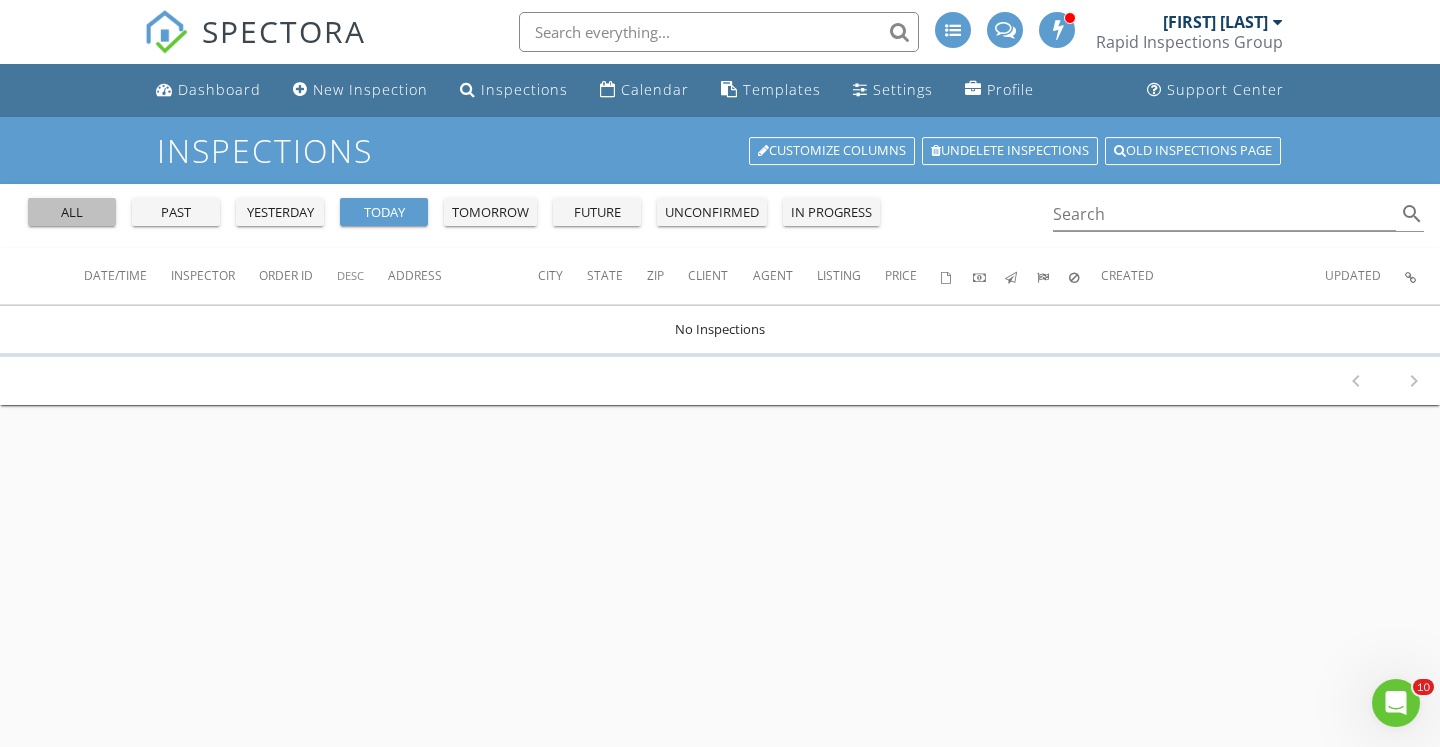 click on "all" at bounding box center (72, 213) 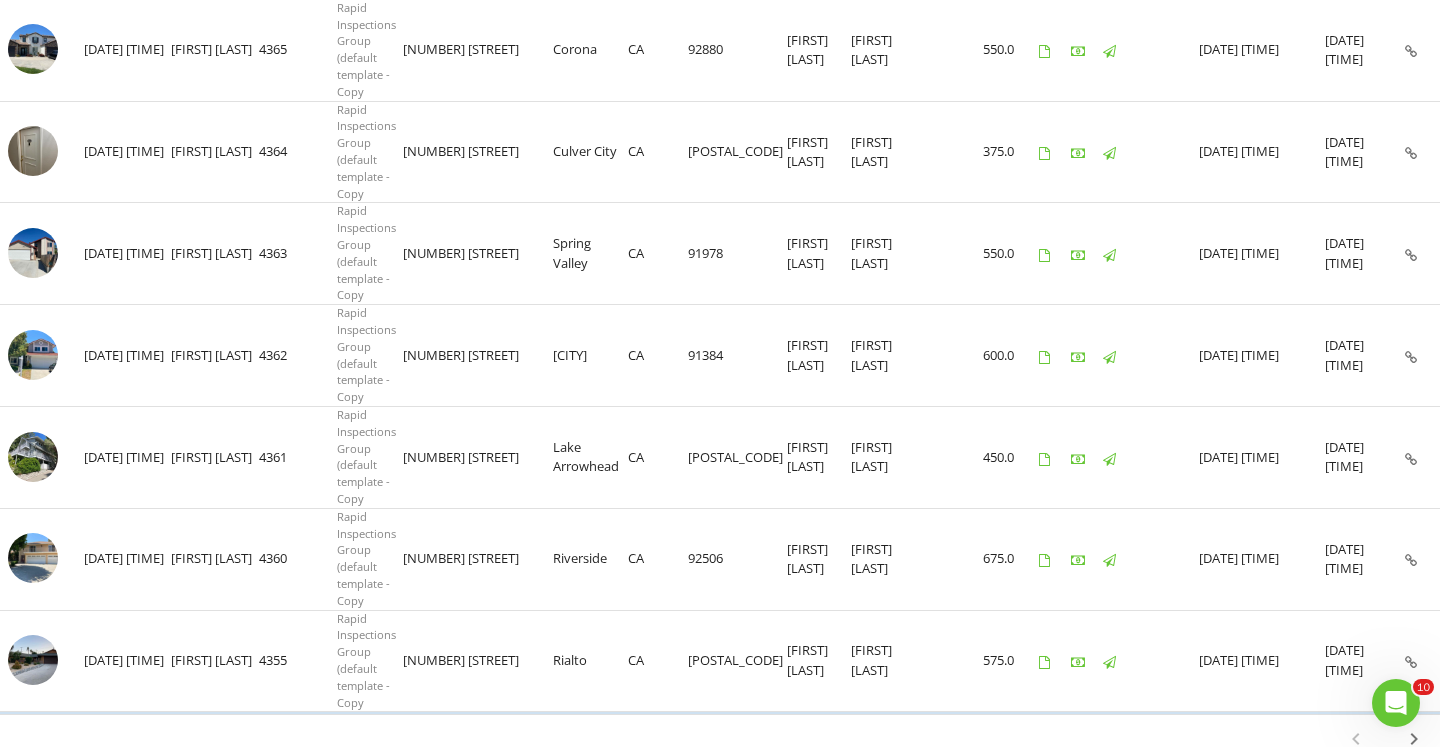 scroll, scrollTop: 2162, scrollLeft: 0, axis: vertical 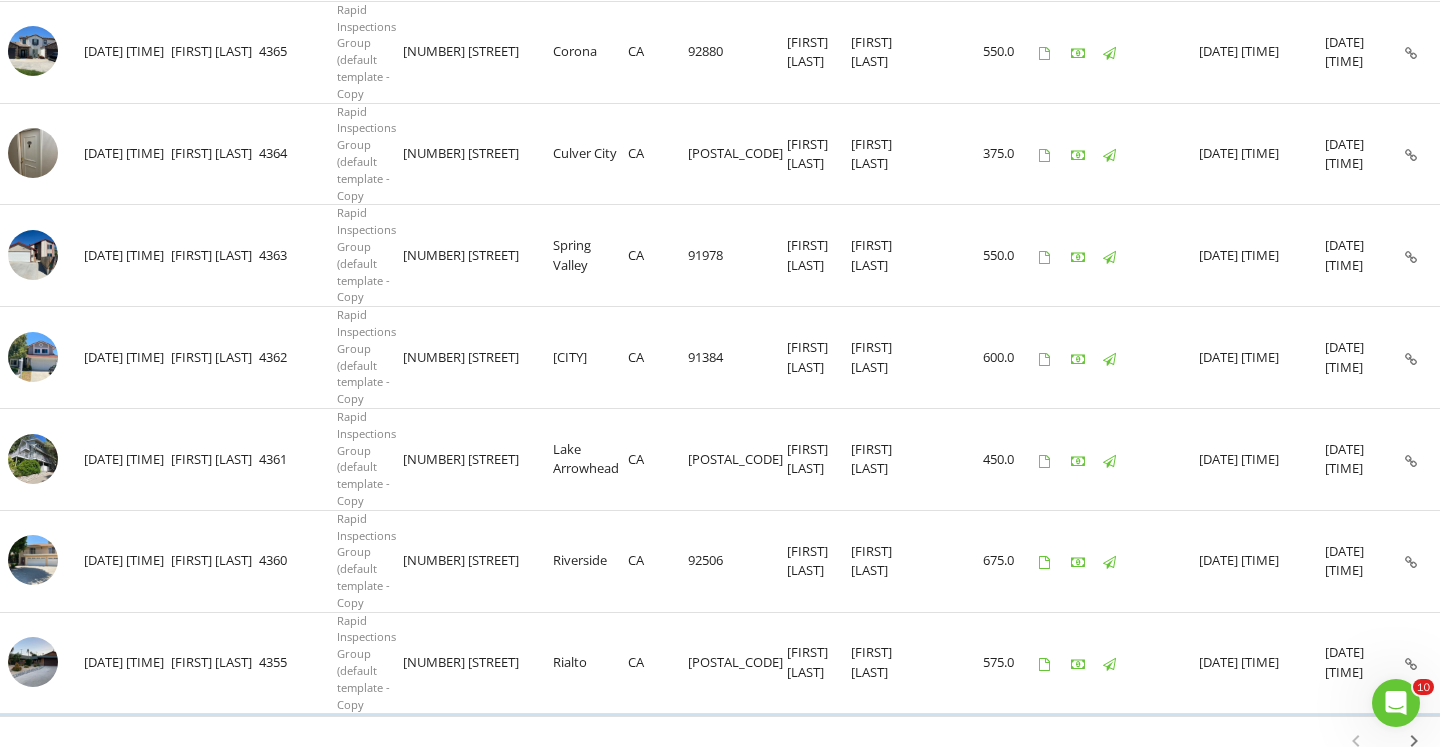 click on "chevron_right" at bounding box center (1414, 741) 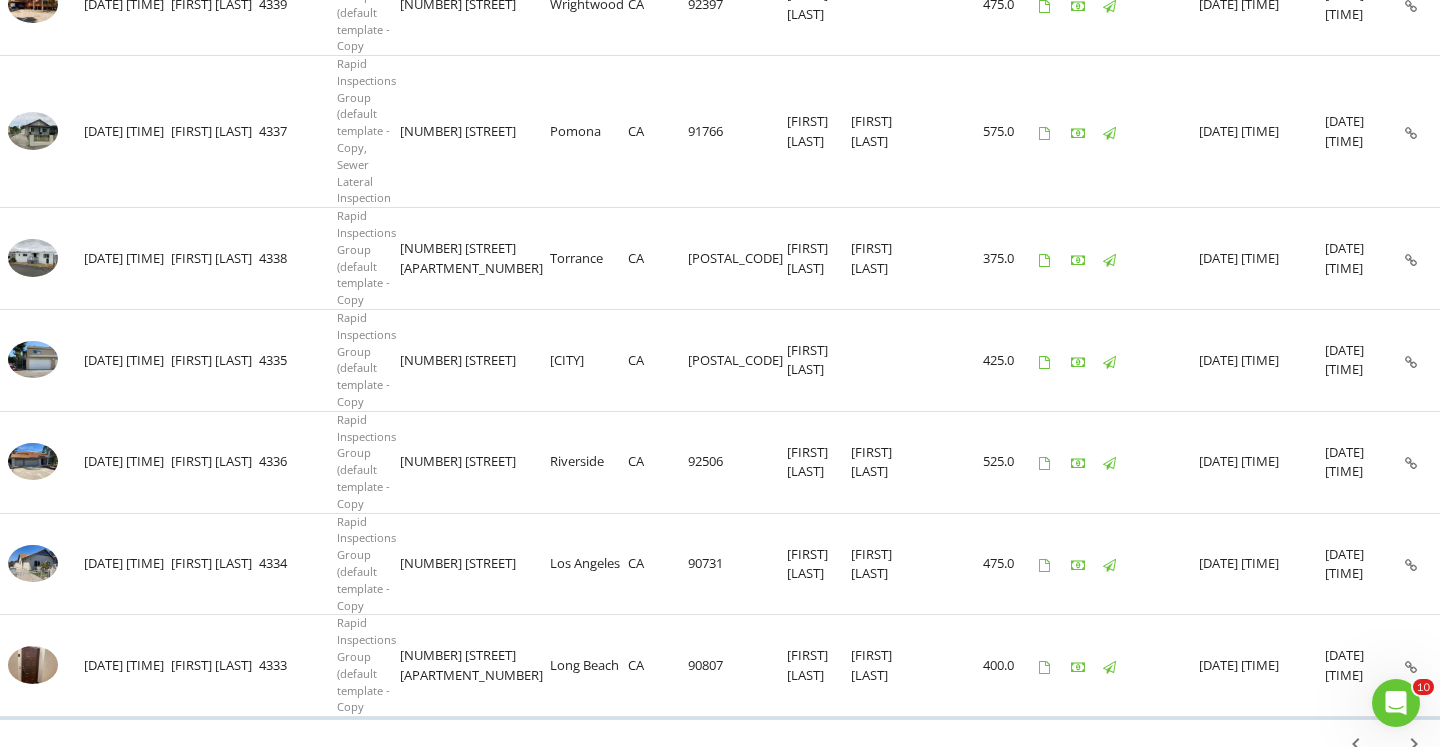 scroll, scrollTop: 2231, scrollLeft: 0, axis: vertical 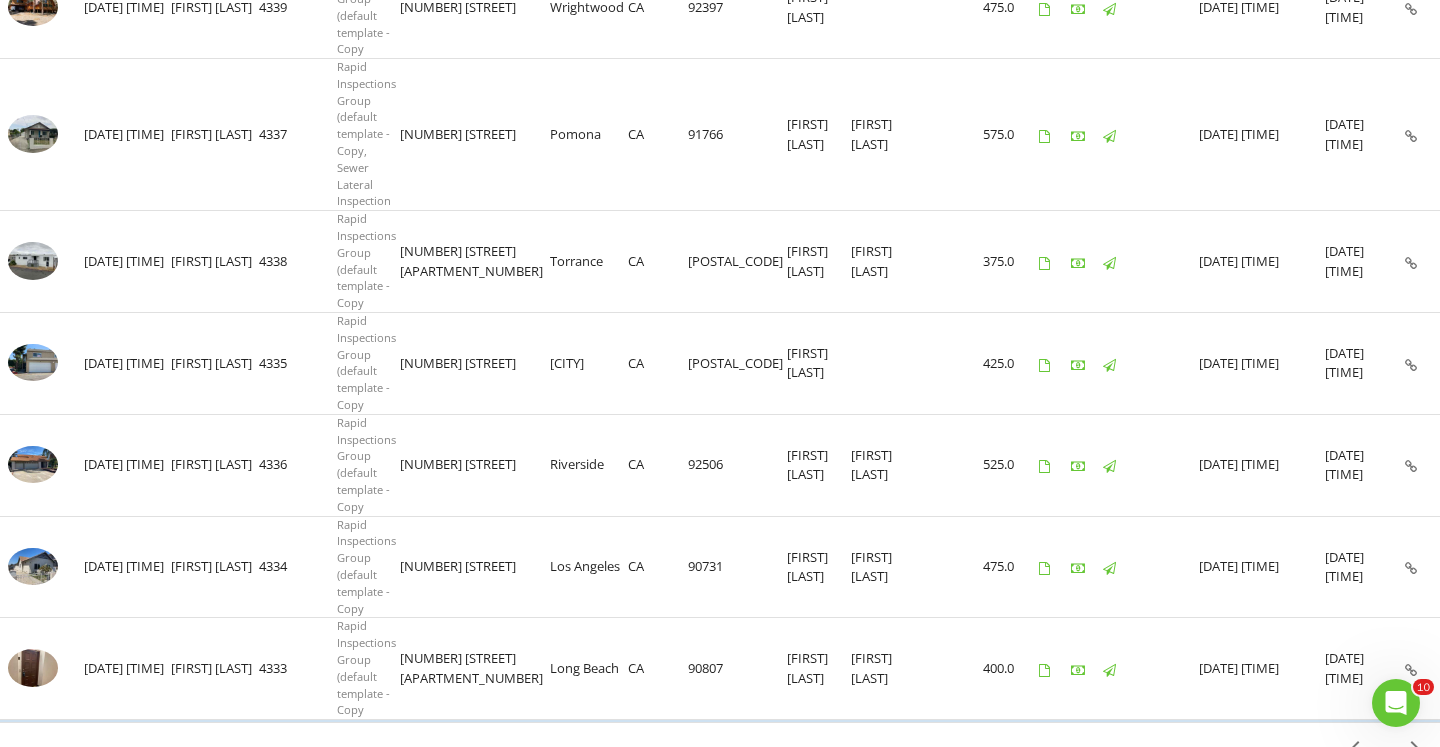 click on "chevron_right" at bounding box center (1414, 747) 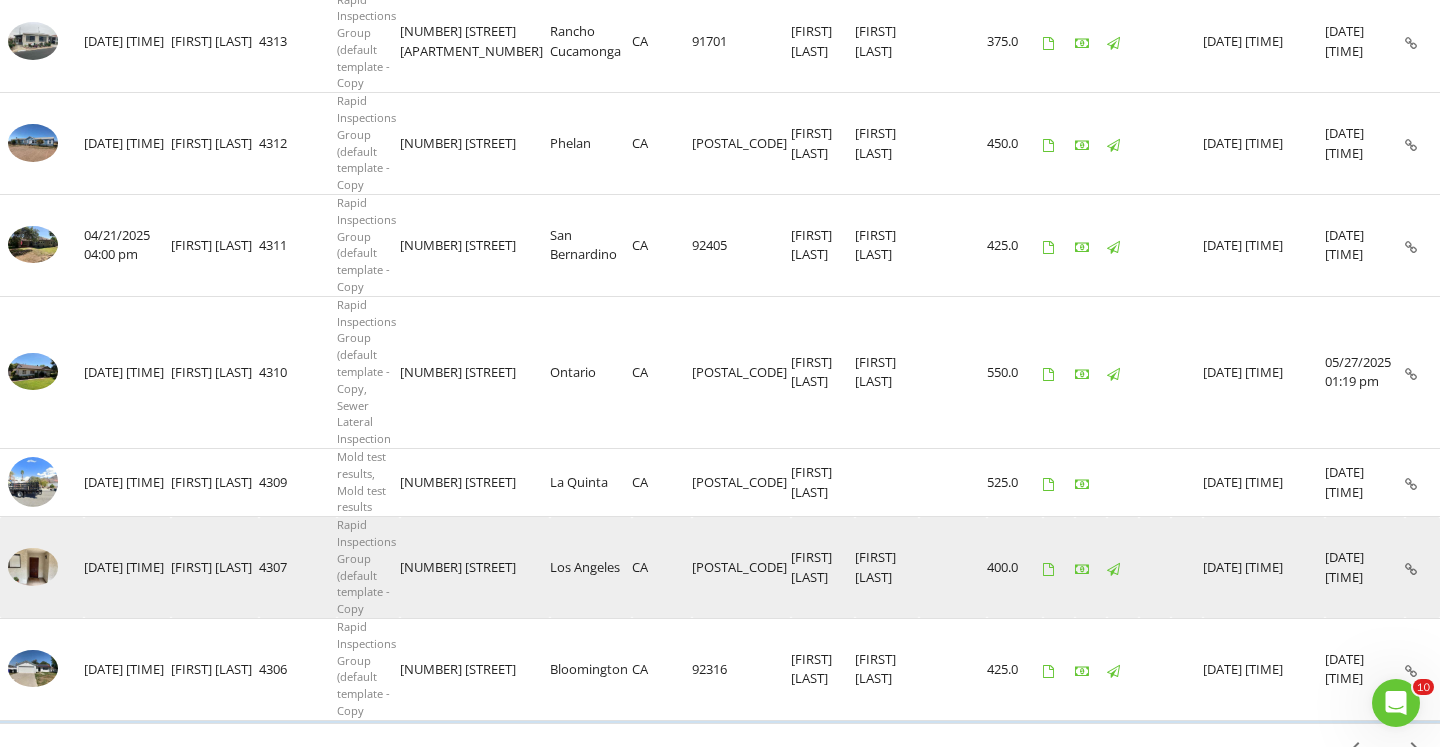 scroll, scrollTop: 2263, scrollLeft: 0, axis: vertical 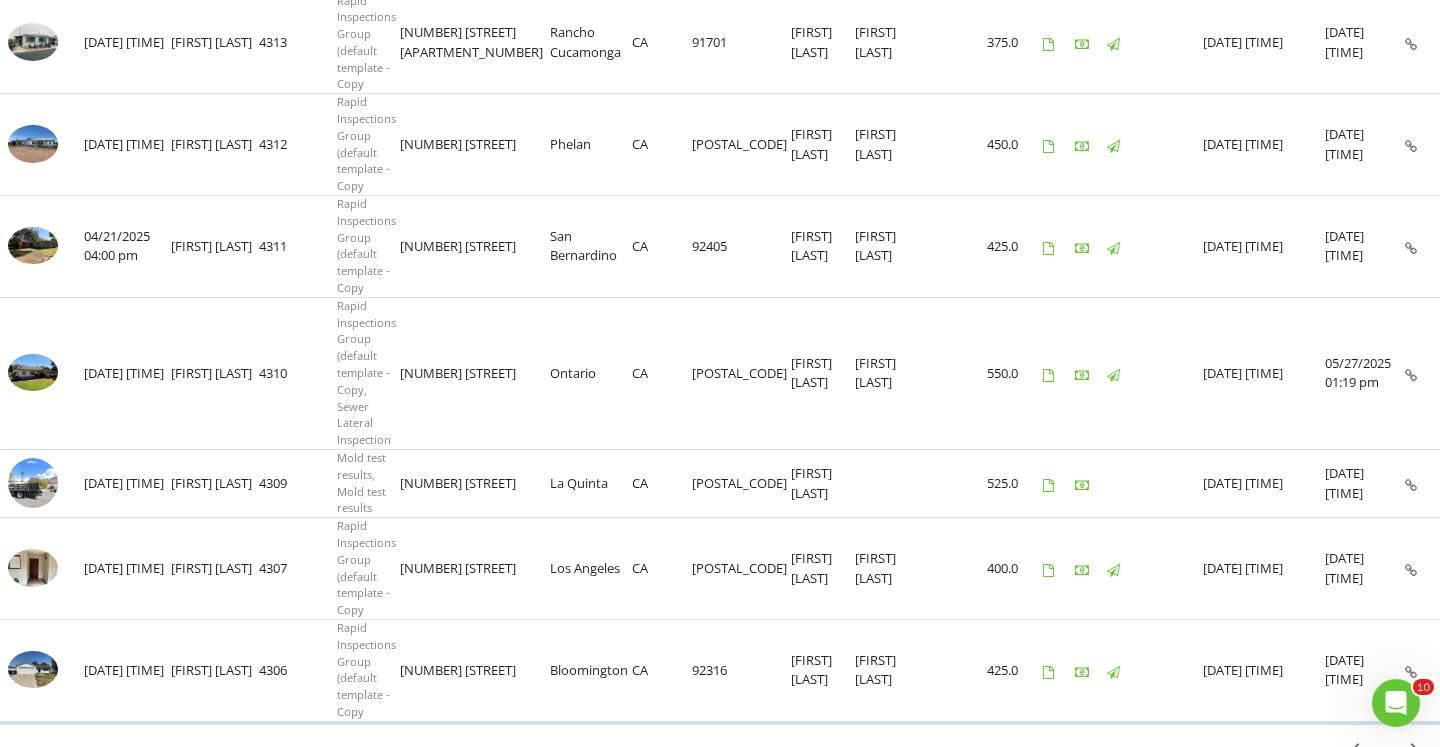 click on "chevron_right" at bounding box center (1414, 749) 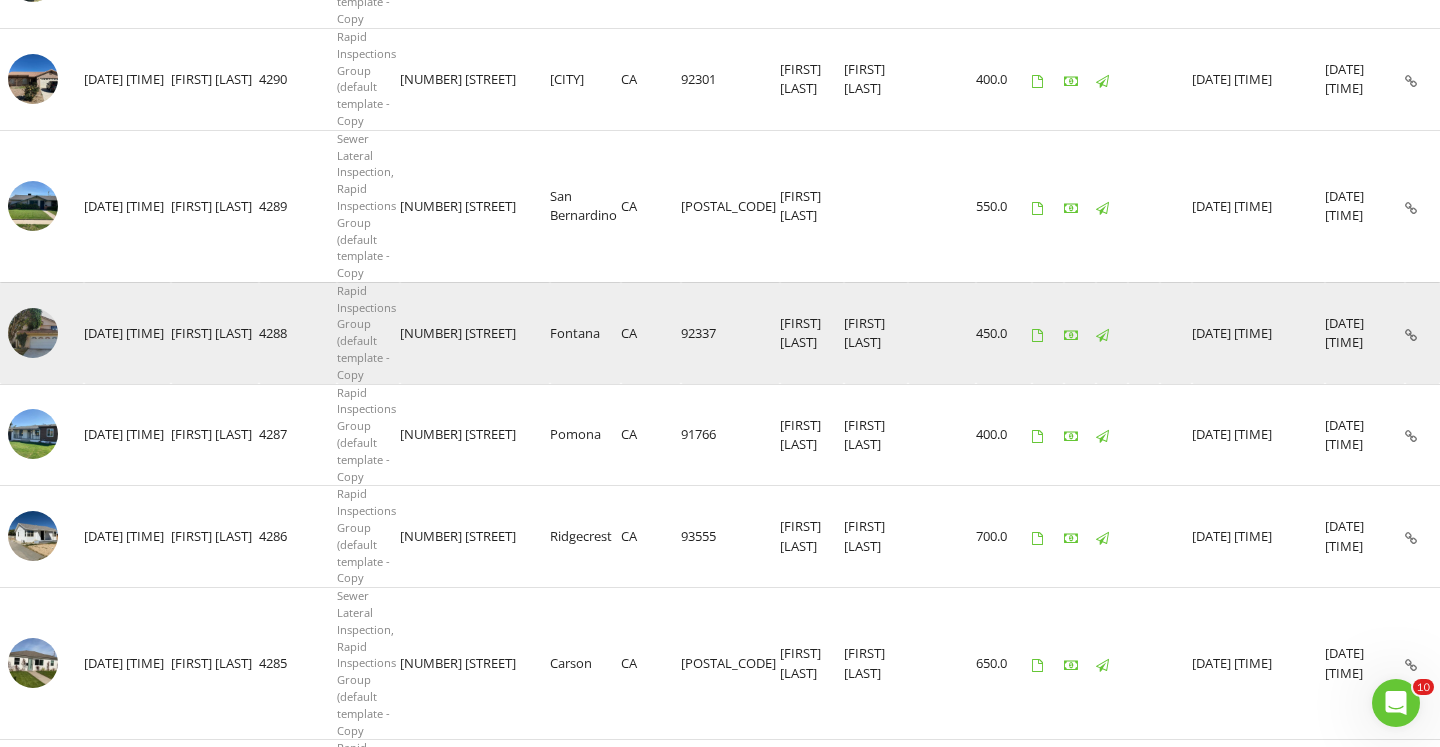 scroll, scrollTop: 933, scrollLeft: 0, axis: vertical 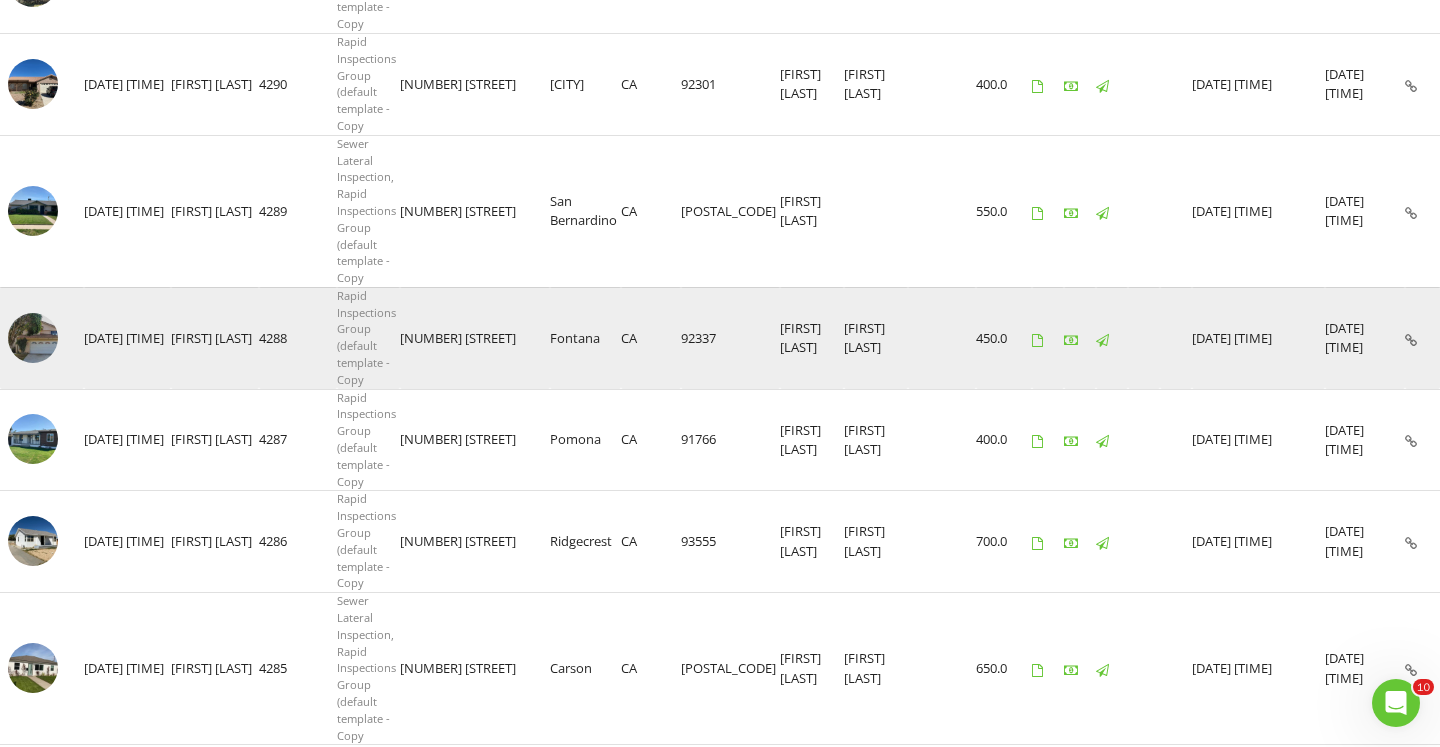 click at bounding box center (33, 338) 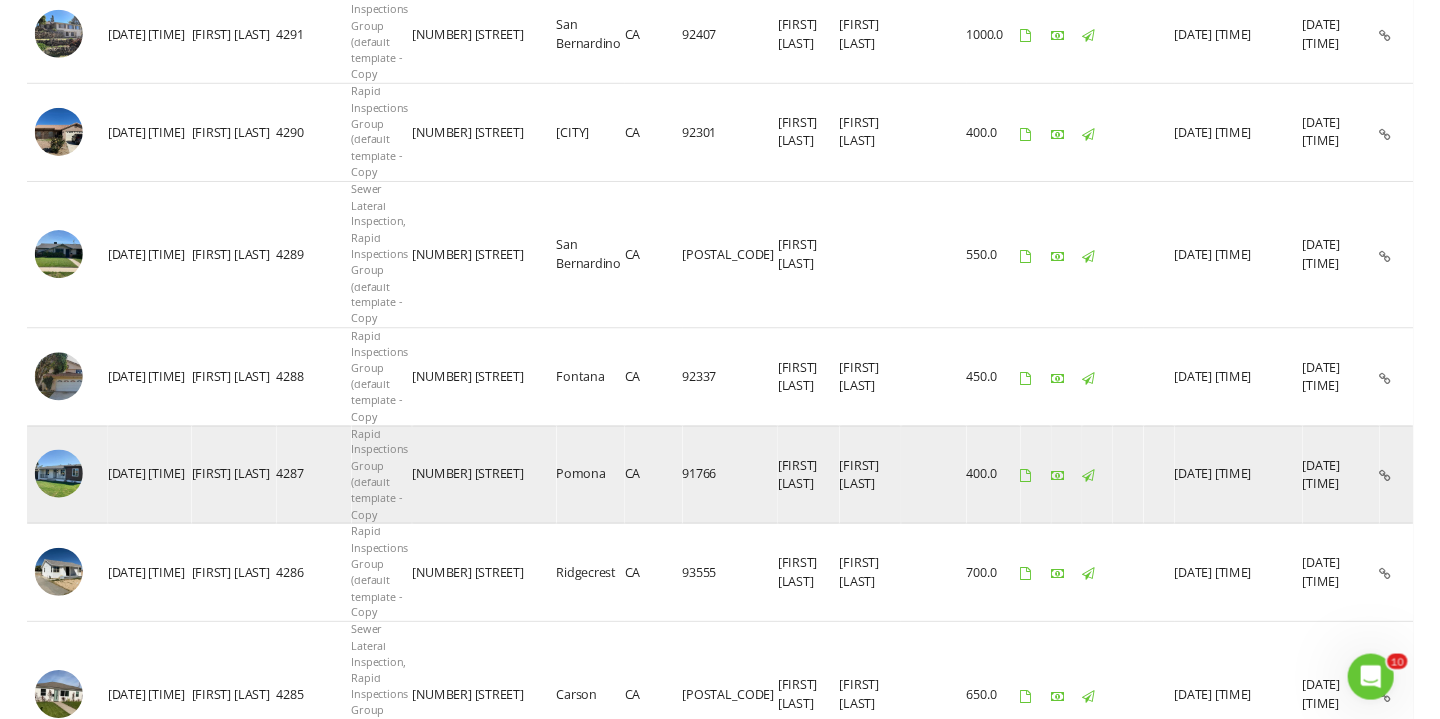 scroll, scrollTop: 865, scrollLeft: 0, axis: vertical 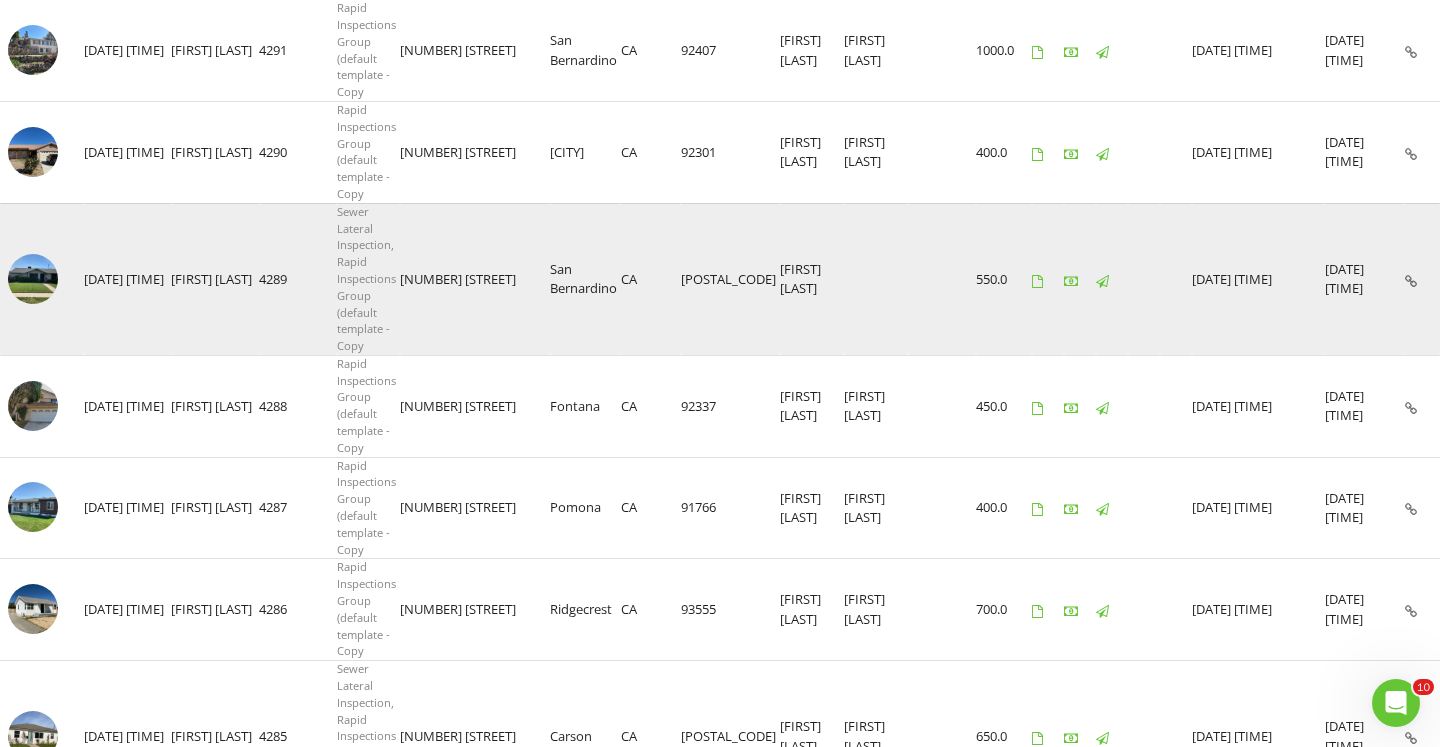 click at bounding box center (33, 279) 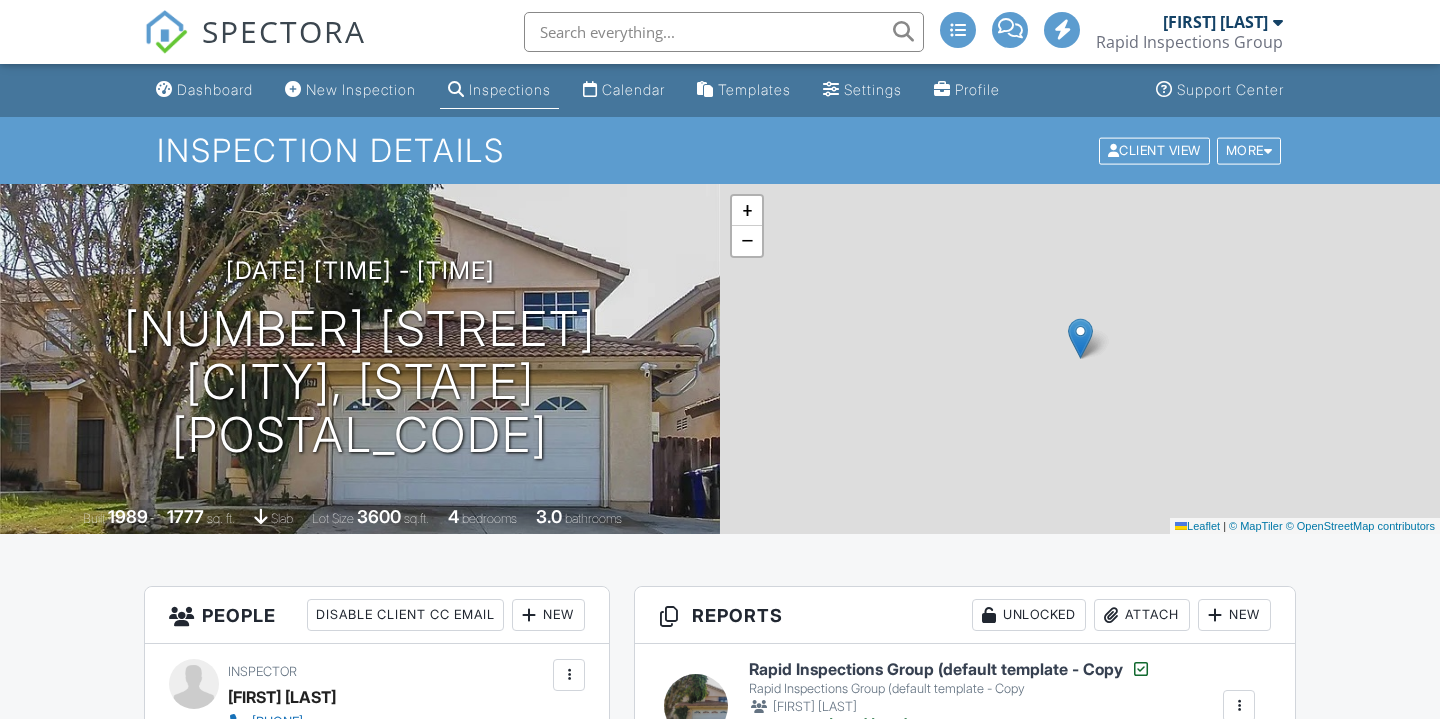 scroll, scrollTop: 877, scrollLeft: 0, axis: vertical 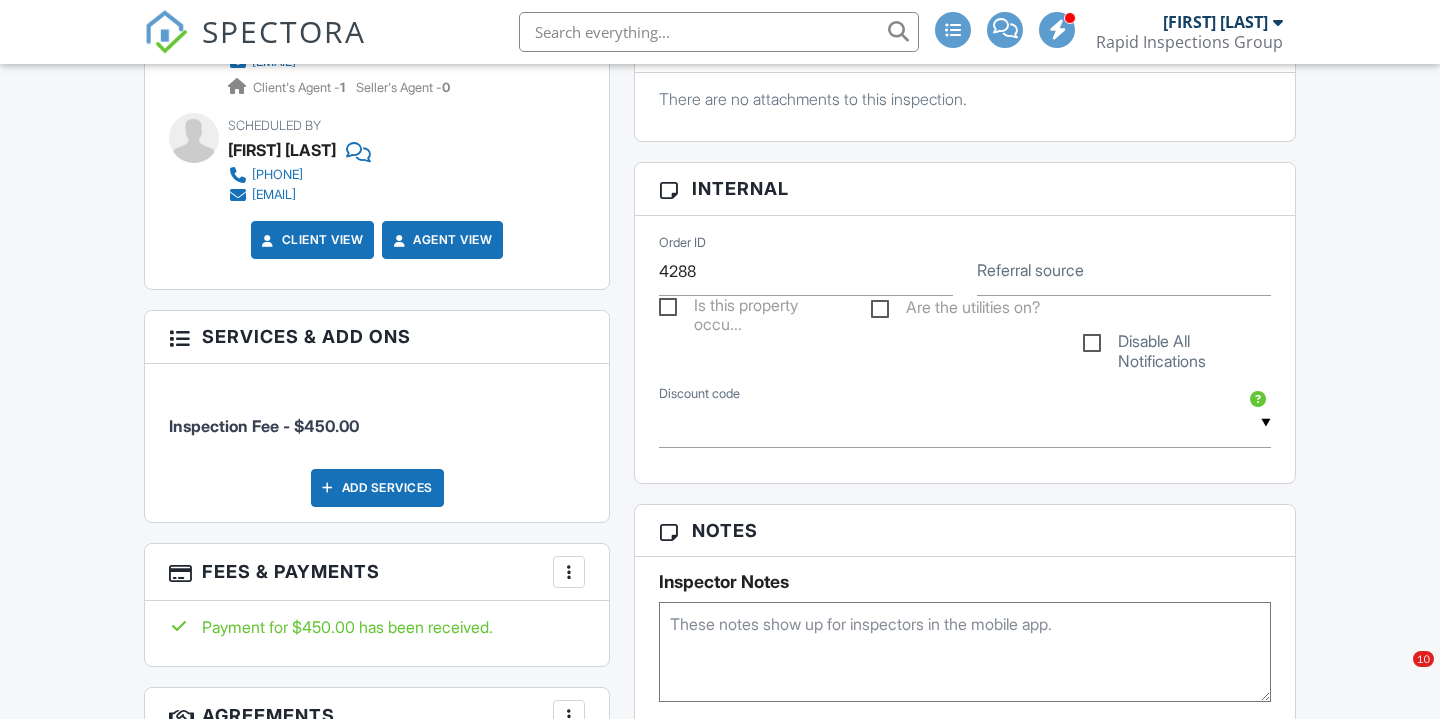click at bounding box center (696, -171) 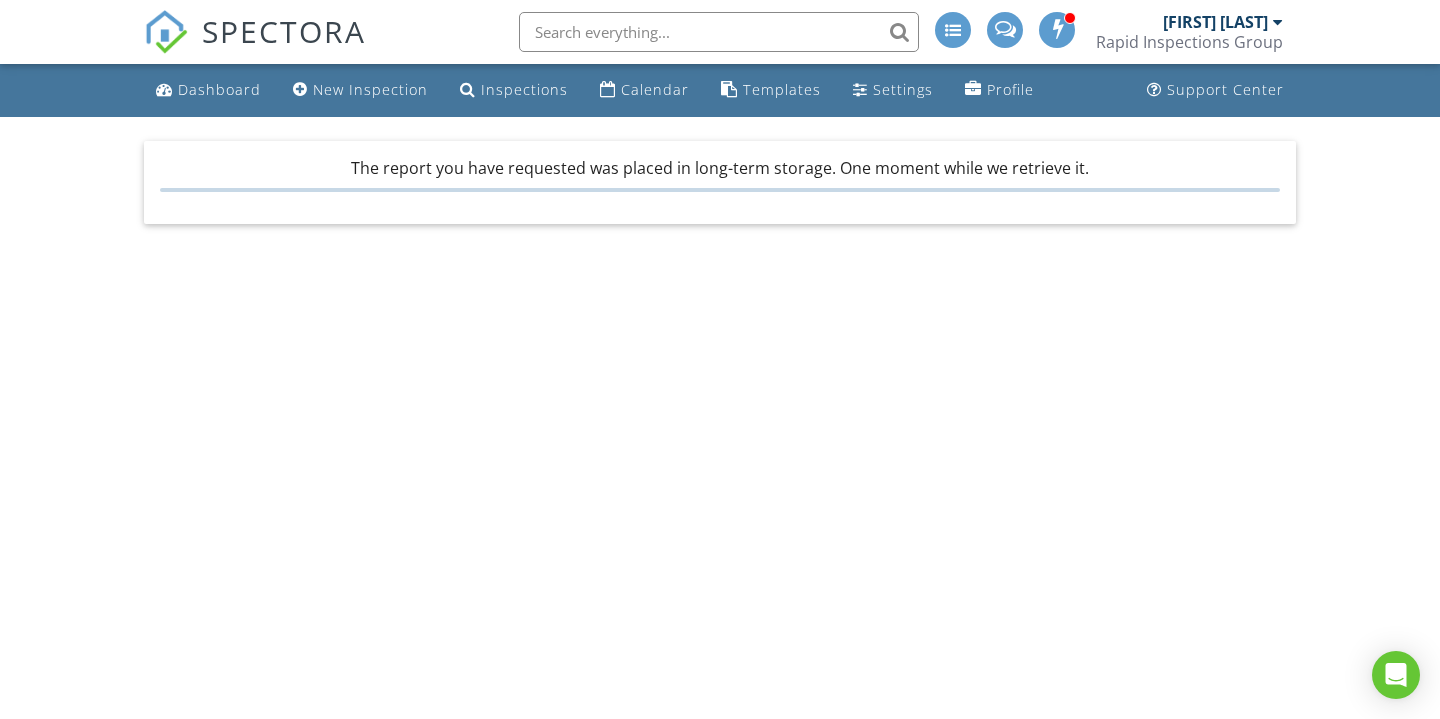 scroll, scrollTop: 0, scrollLeft: 0, axis: both 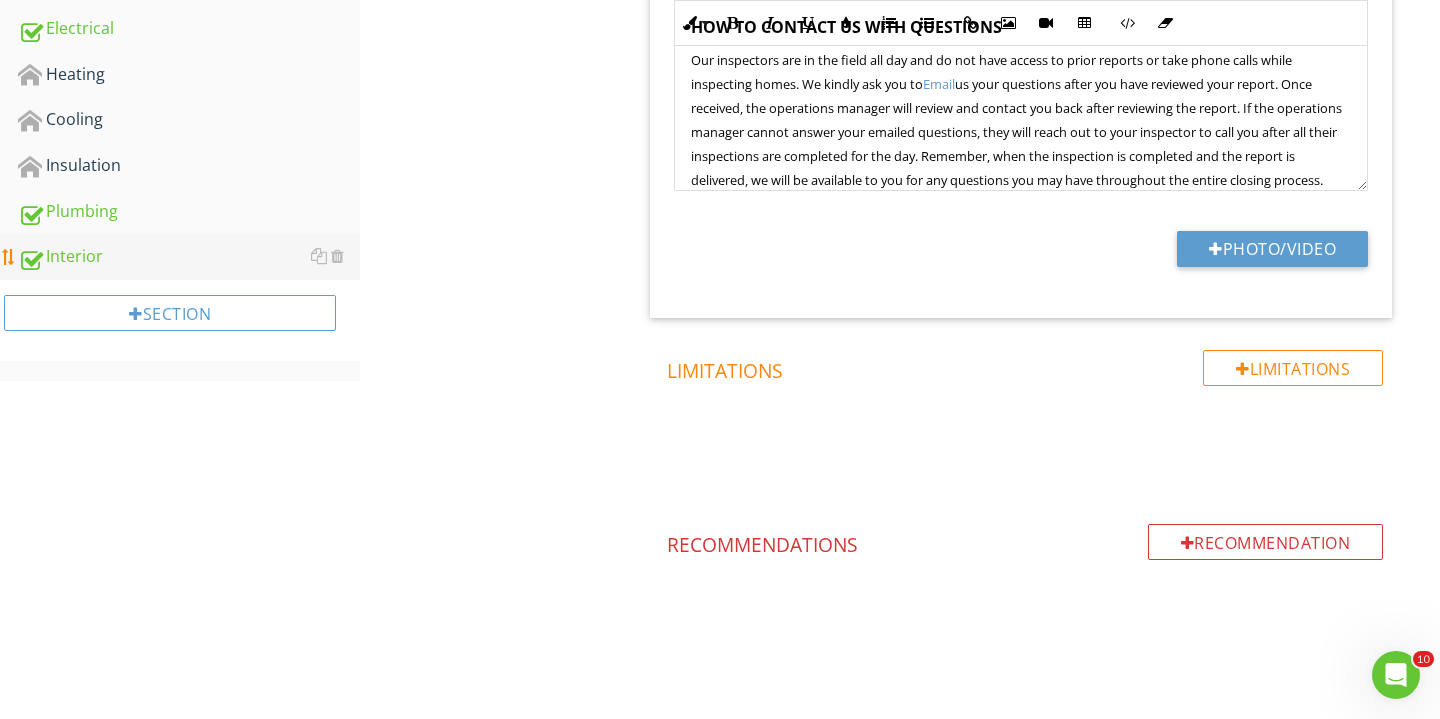 click on "Interior" at bounding box center [189, 257] 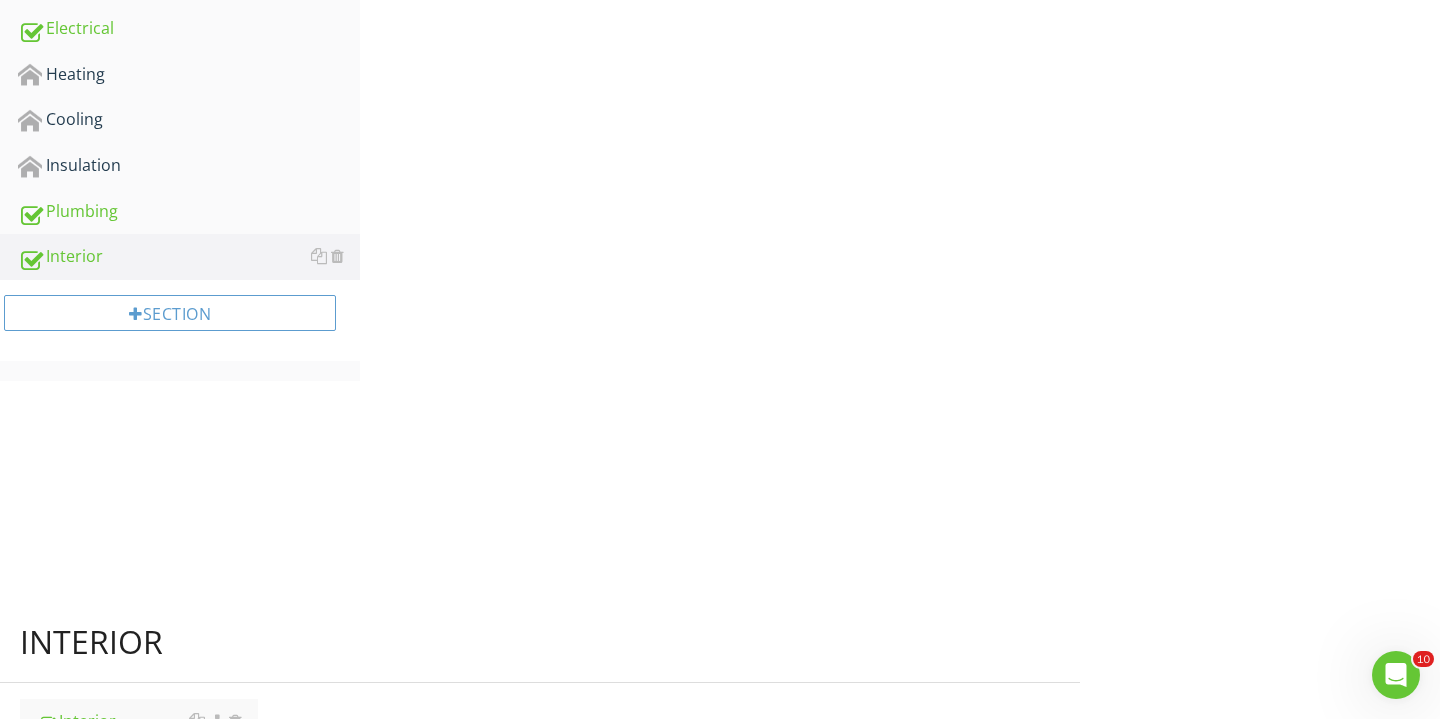 scroll, scrollTop: 248, scrollLeft: 0, axis: vertical 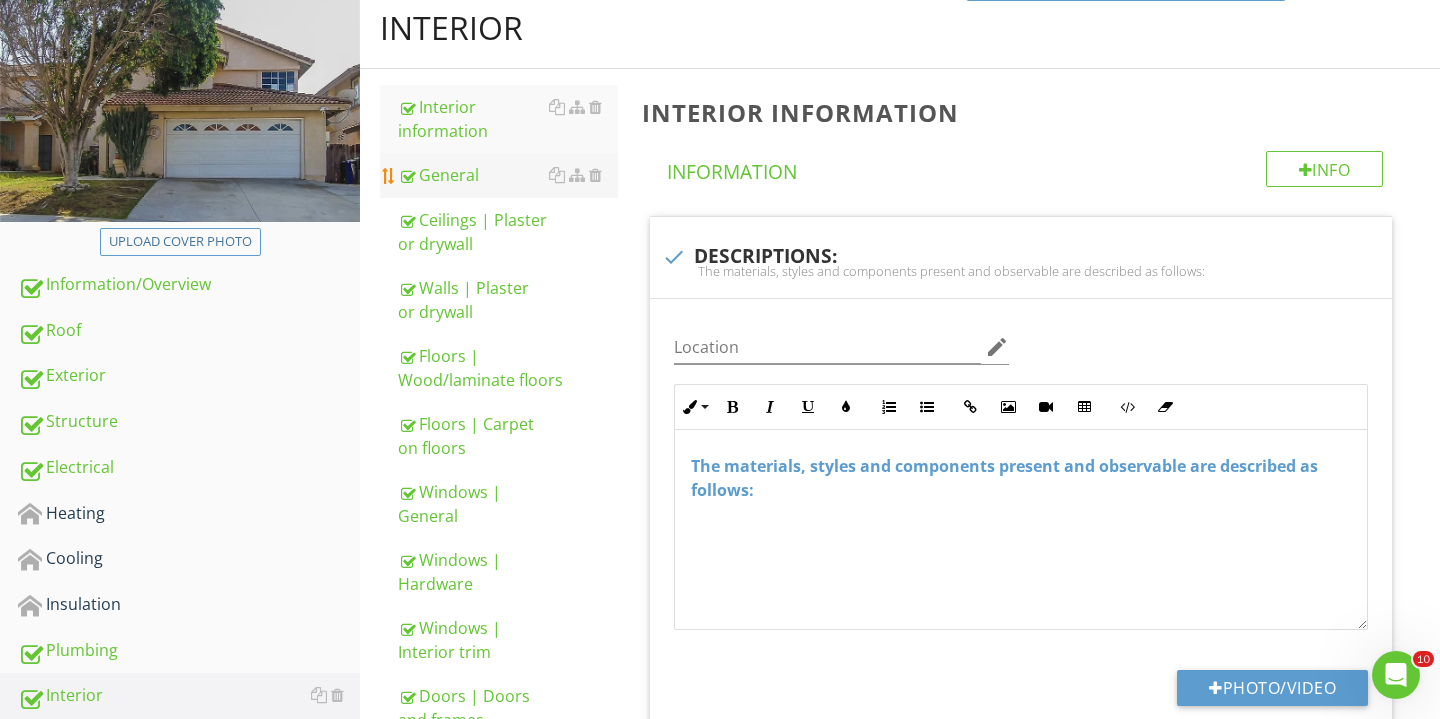 click on "General" at bounding box center (508, 175) 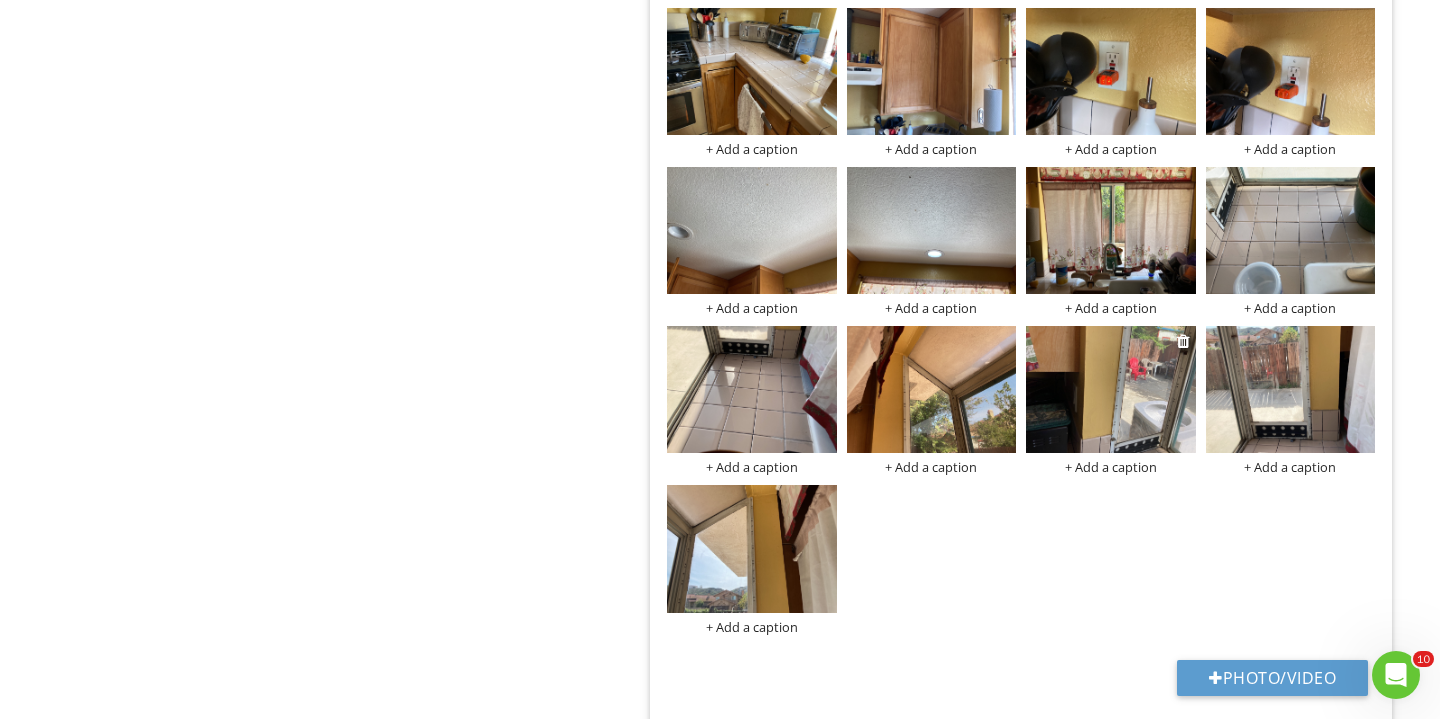 scroll, scrollTop: 1904, scrollLeft: 0, axis: vertical 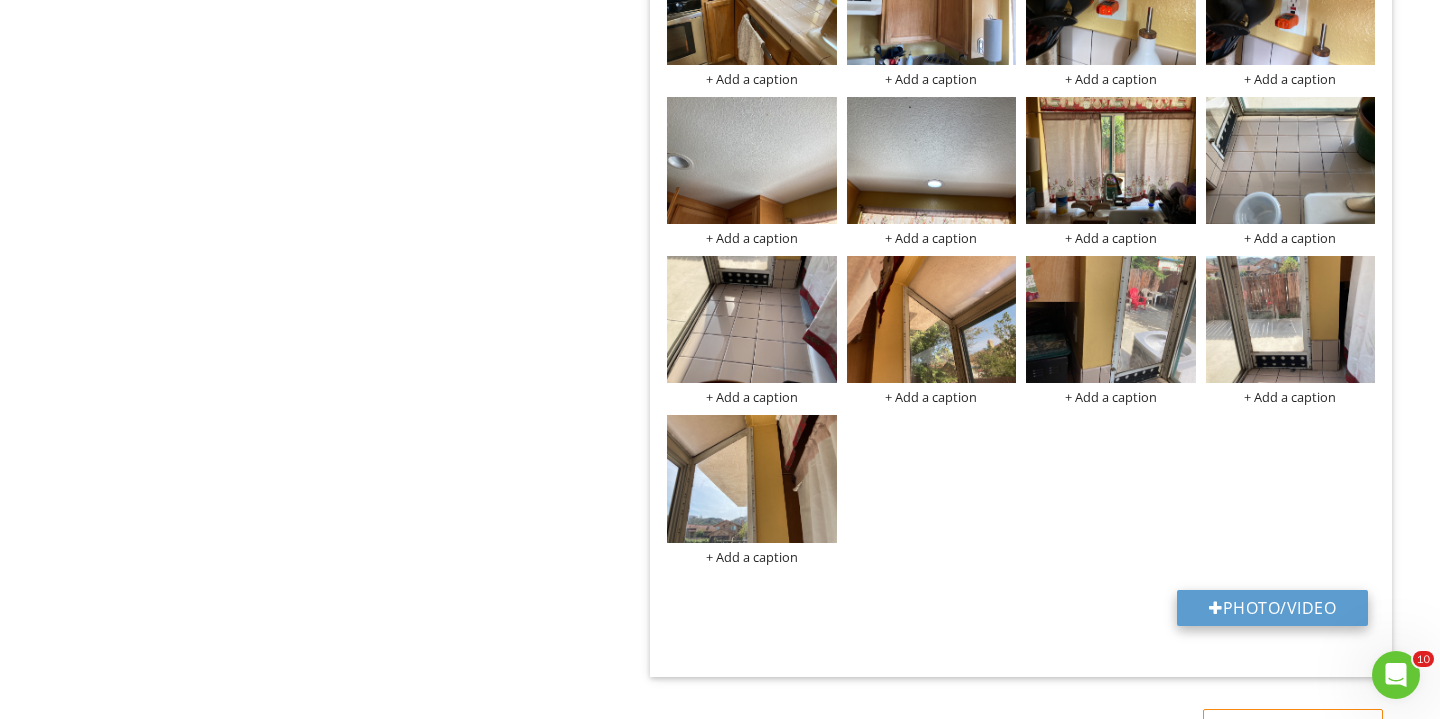 click on "Photo/Video" at bounding box center (1272, 608) 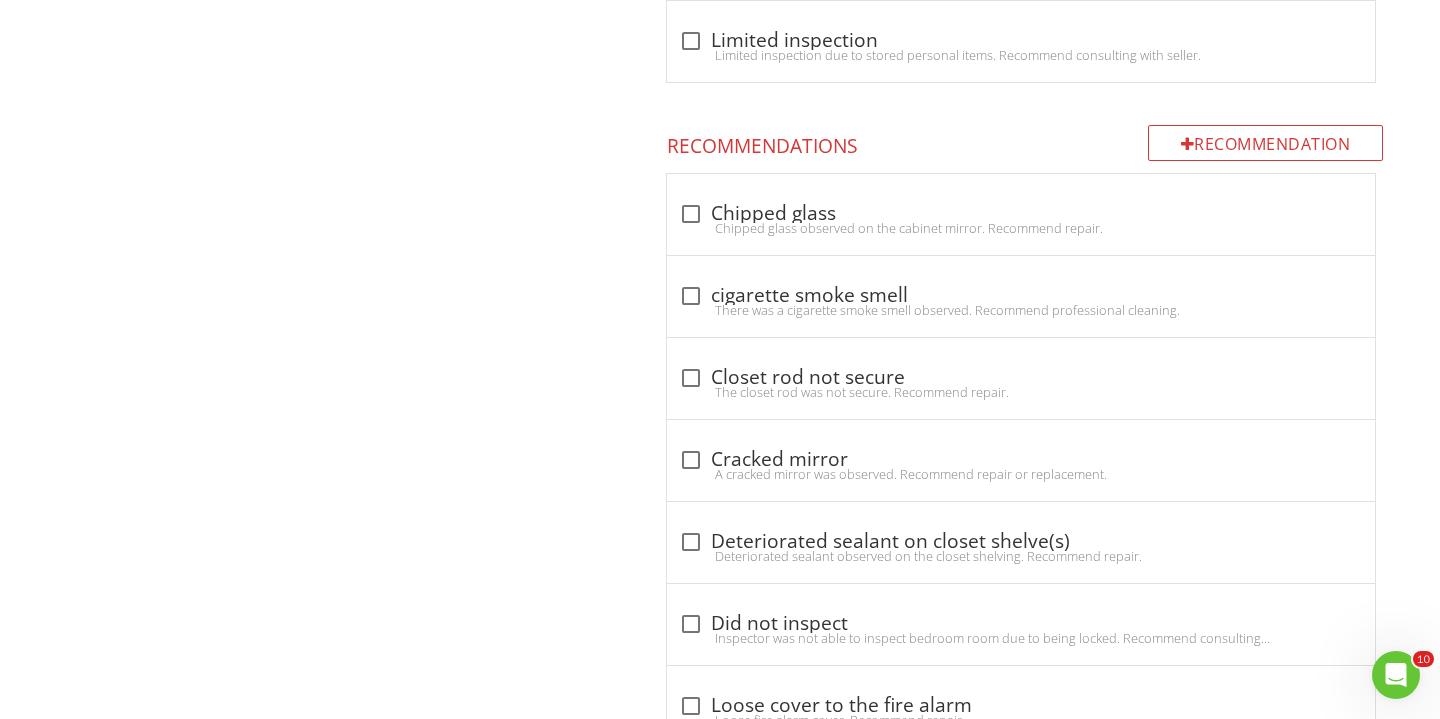 scroll, scrollTop: 3930, scrollLeft: 0, axis: vertical 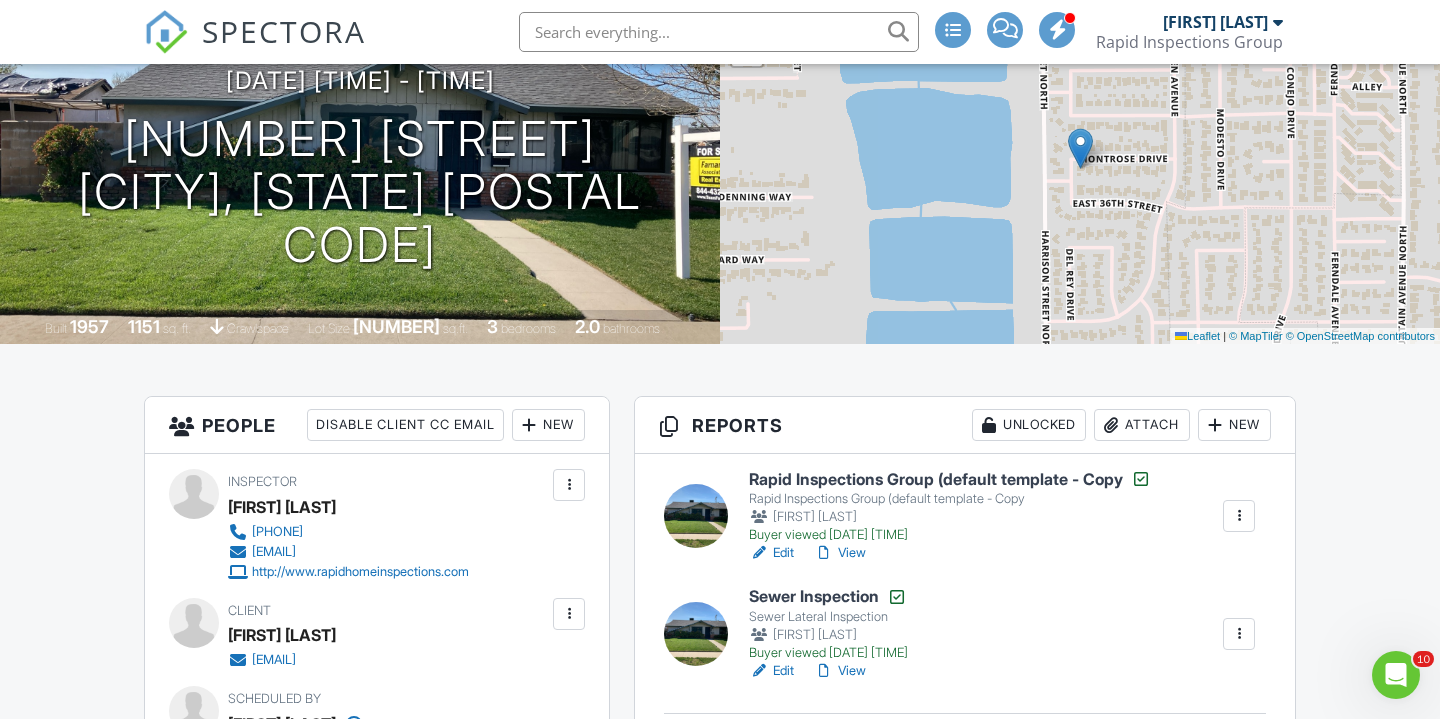 click at bounding box center (696, 516) 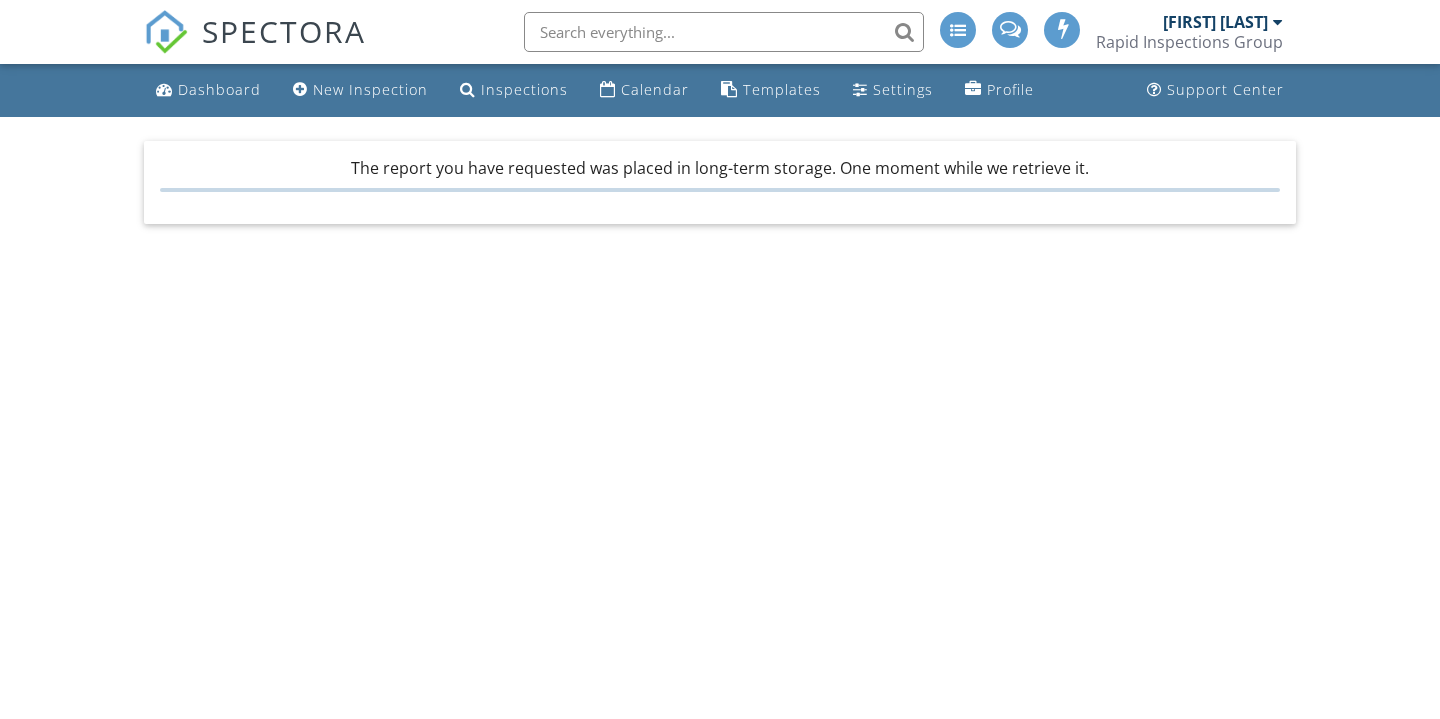 scroll, scrollTop: 0, scrollLeft: 0, axis: both 